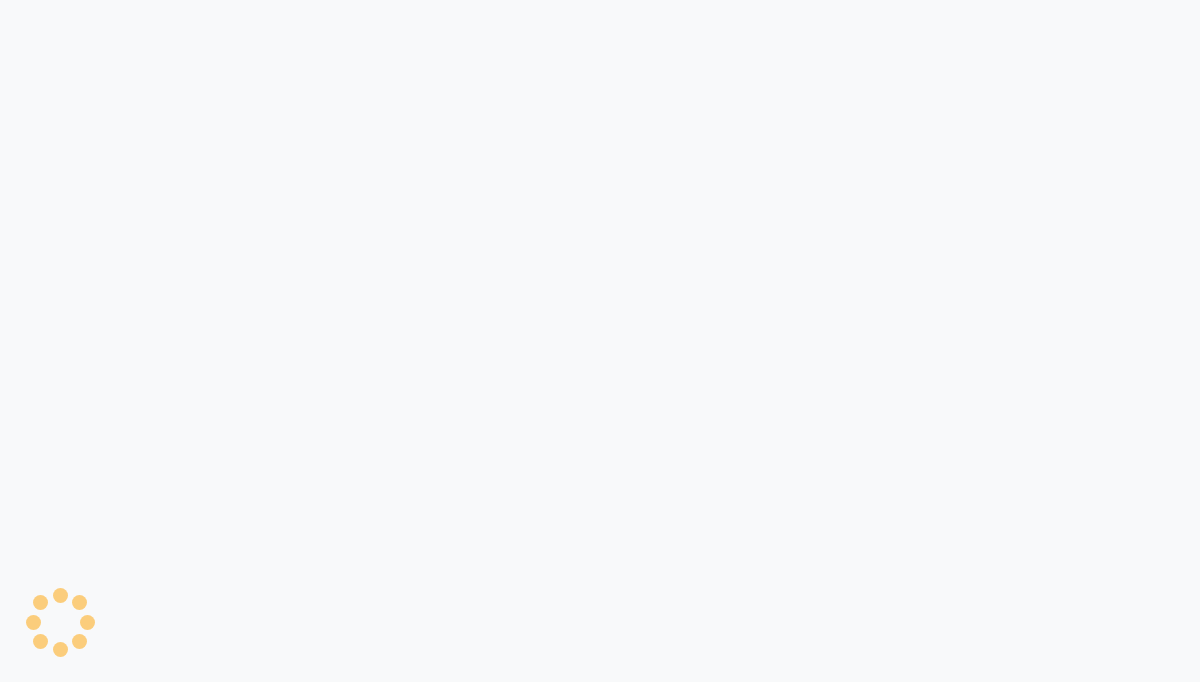 scroll, scrollTop: 0, scrollLeft: 0, axis: both 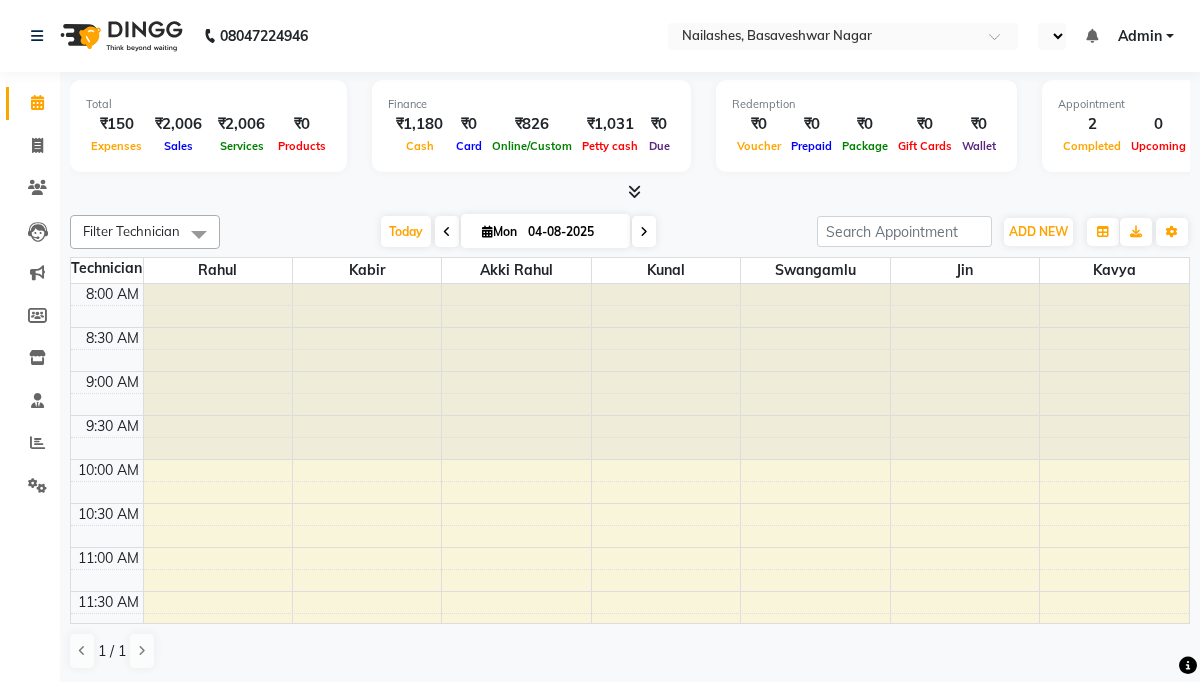 select on "en" 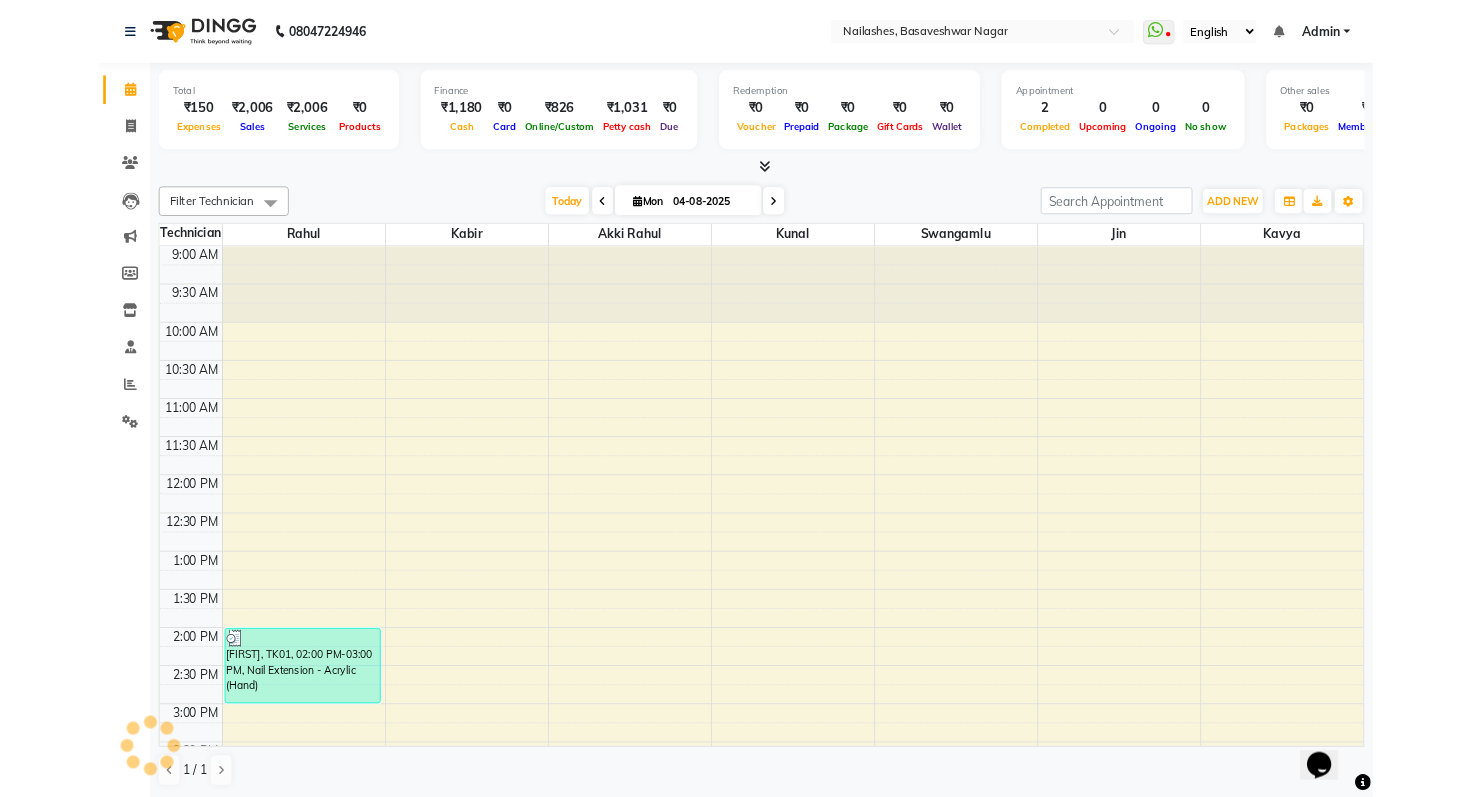 scroll, scrollTop: 0, scrollLeft: 0, axis: both 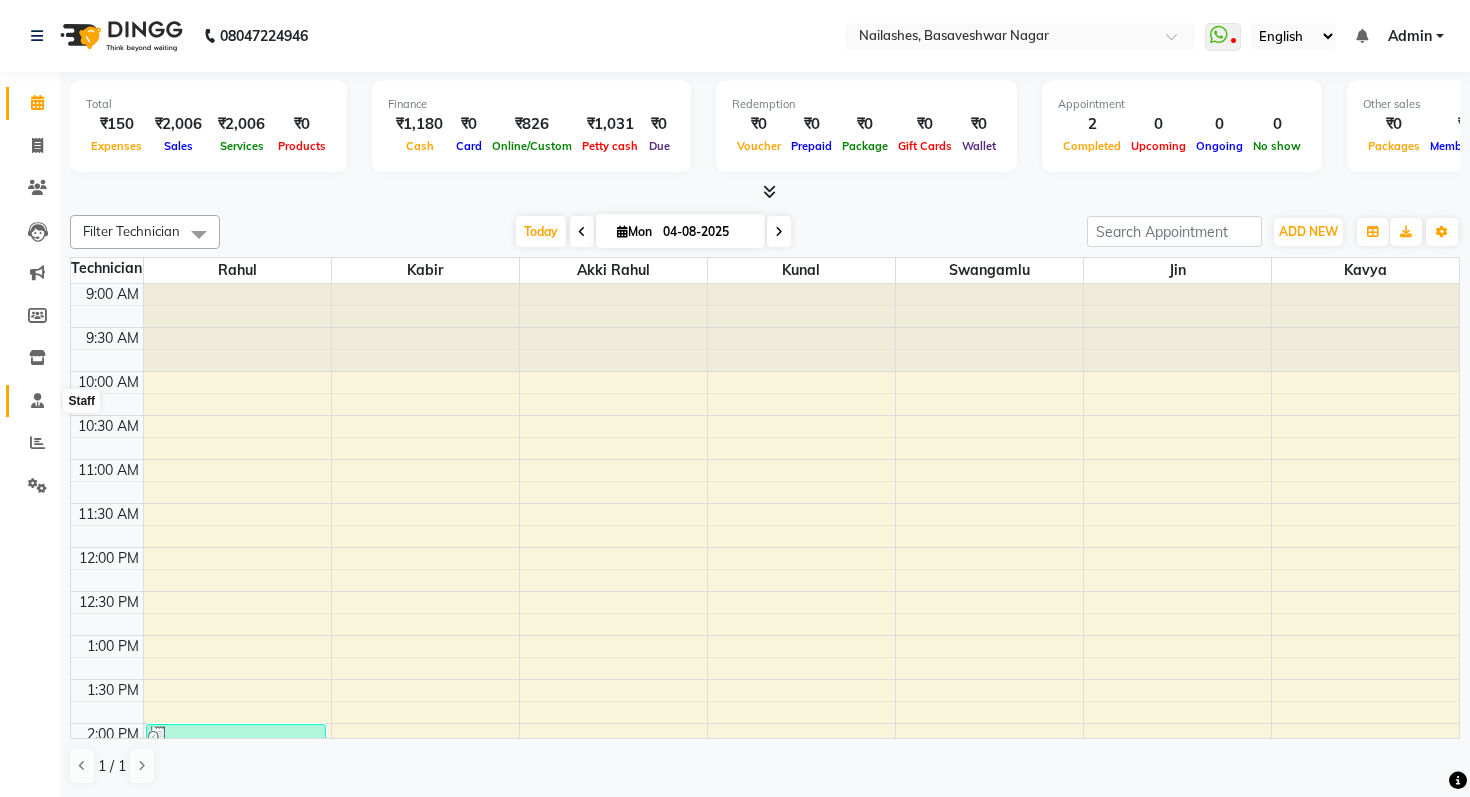click 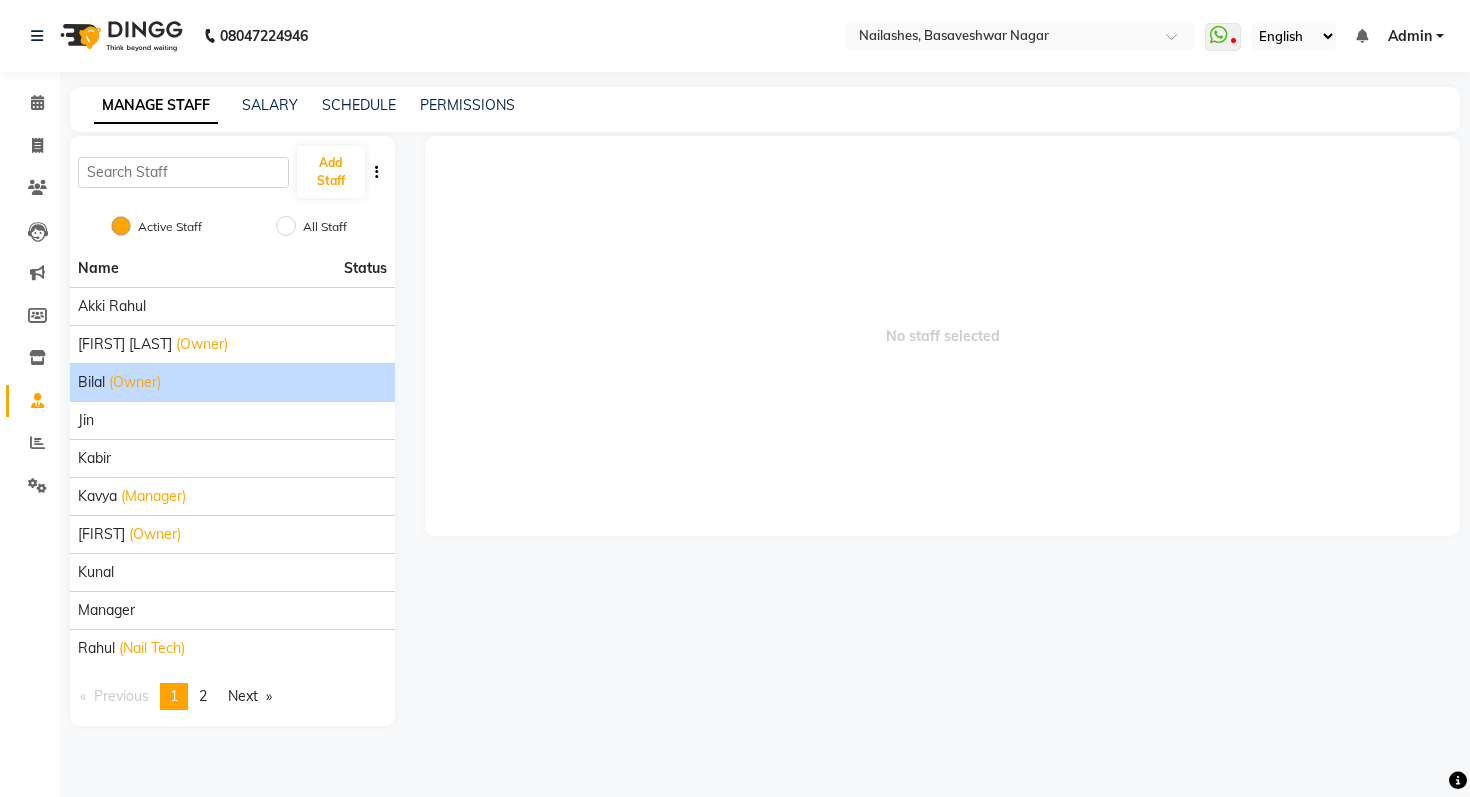 click on "[FIRST] (Owner)" 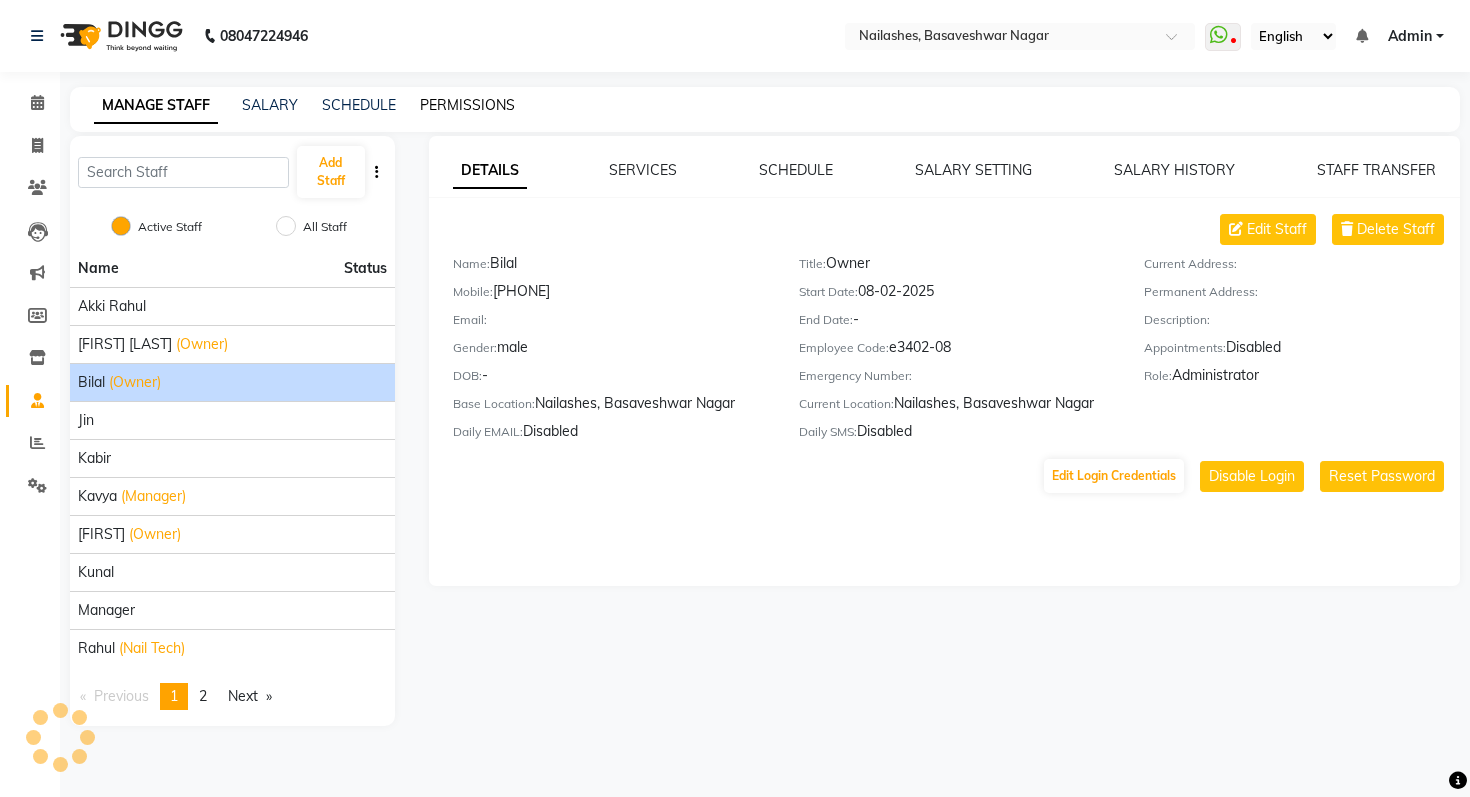click on "PERMISSIONS" 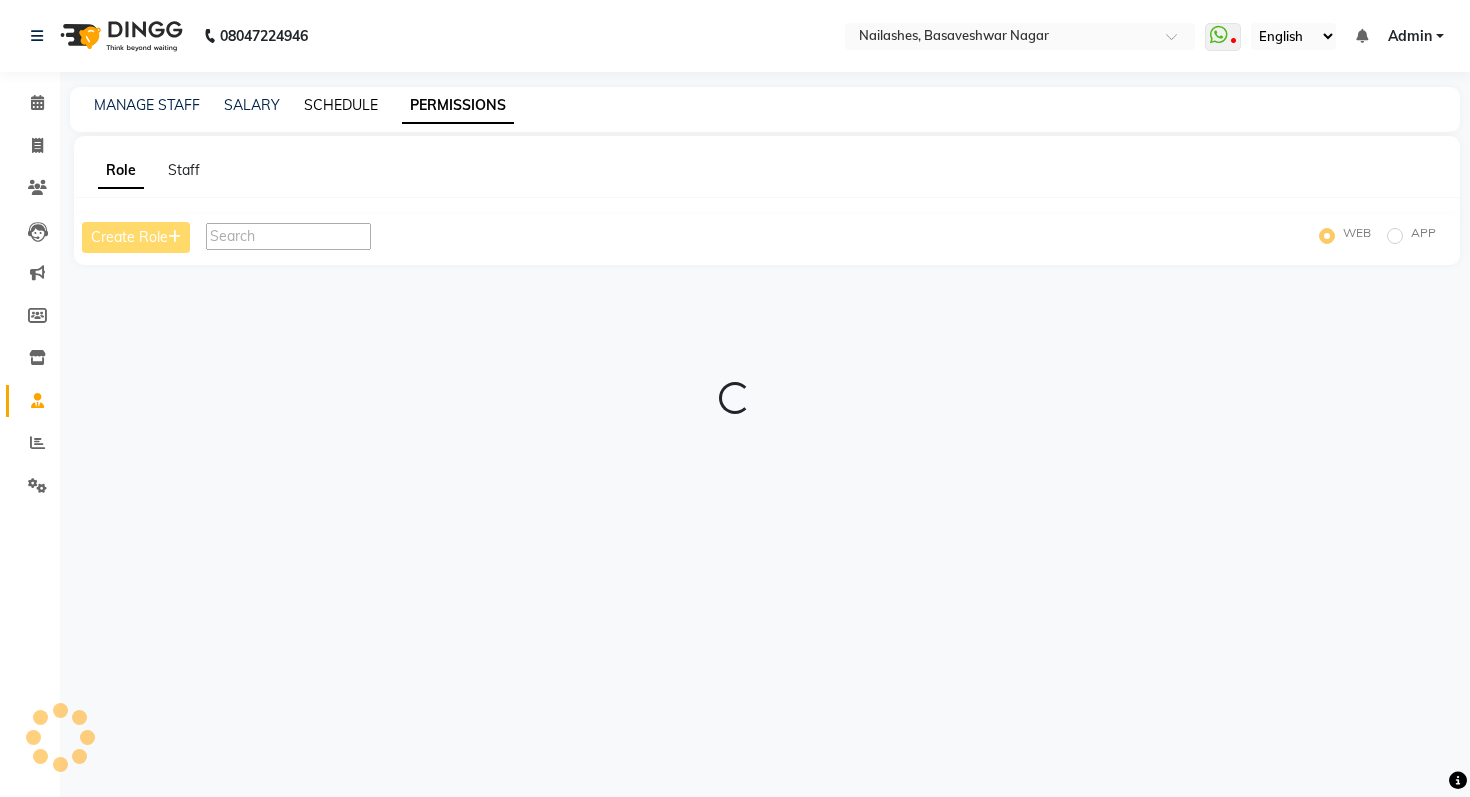 click on "SCHEDULE" 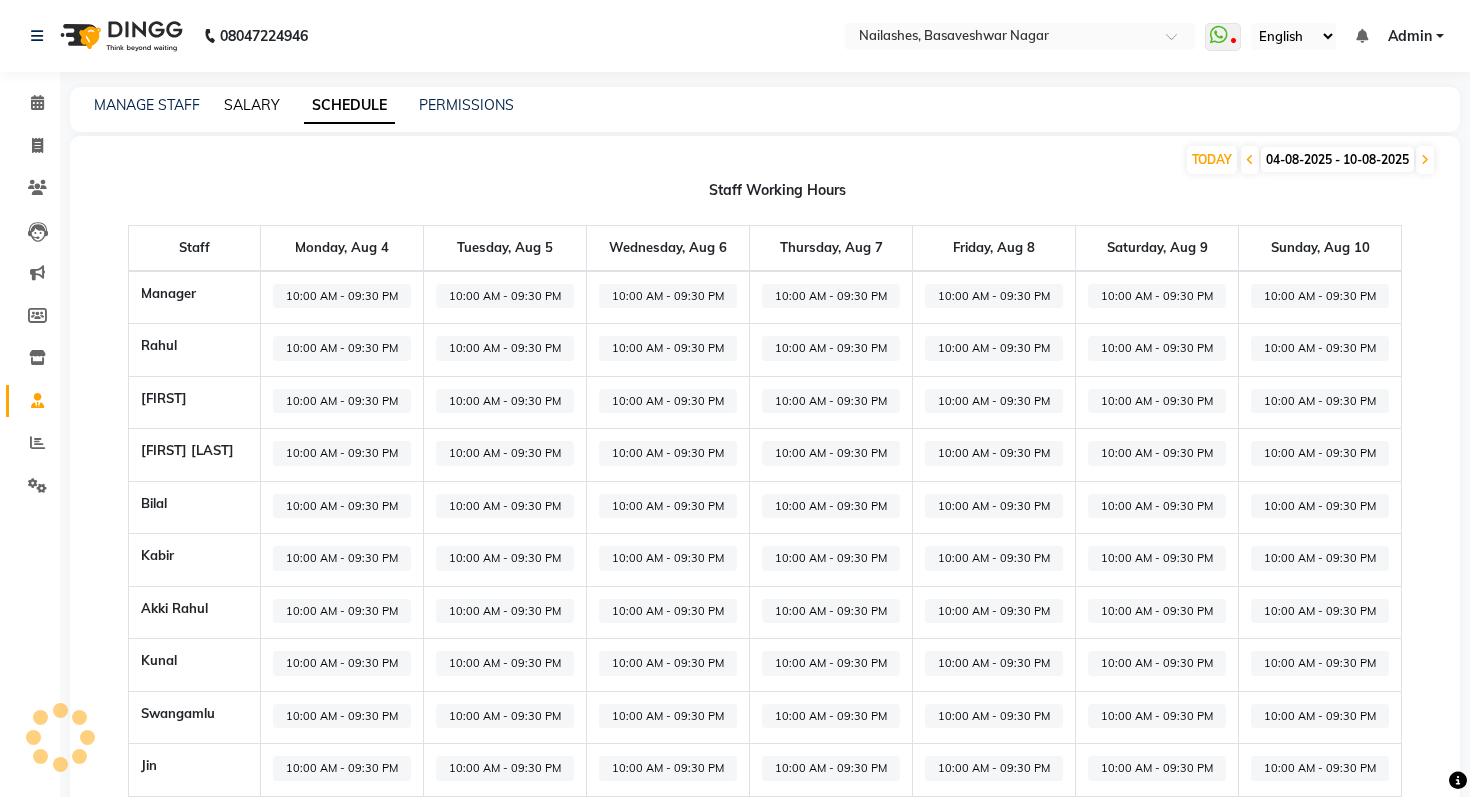 click on "SALARY" 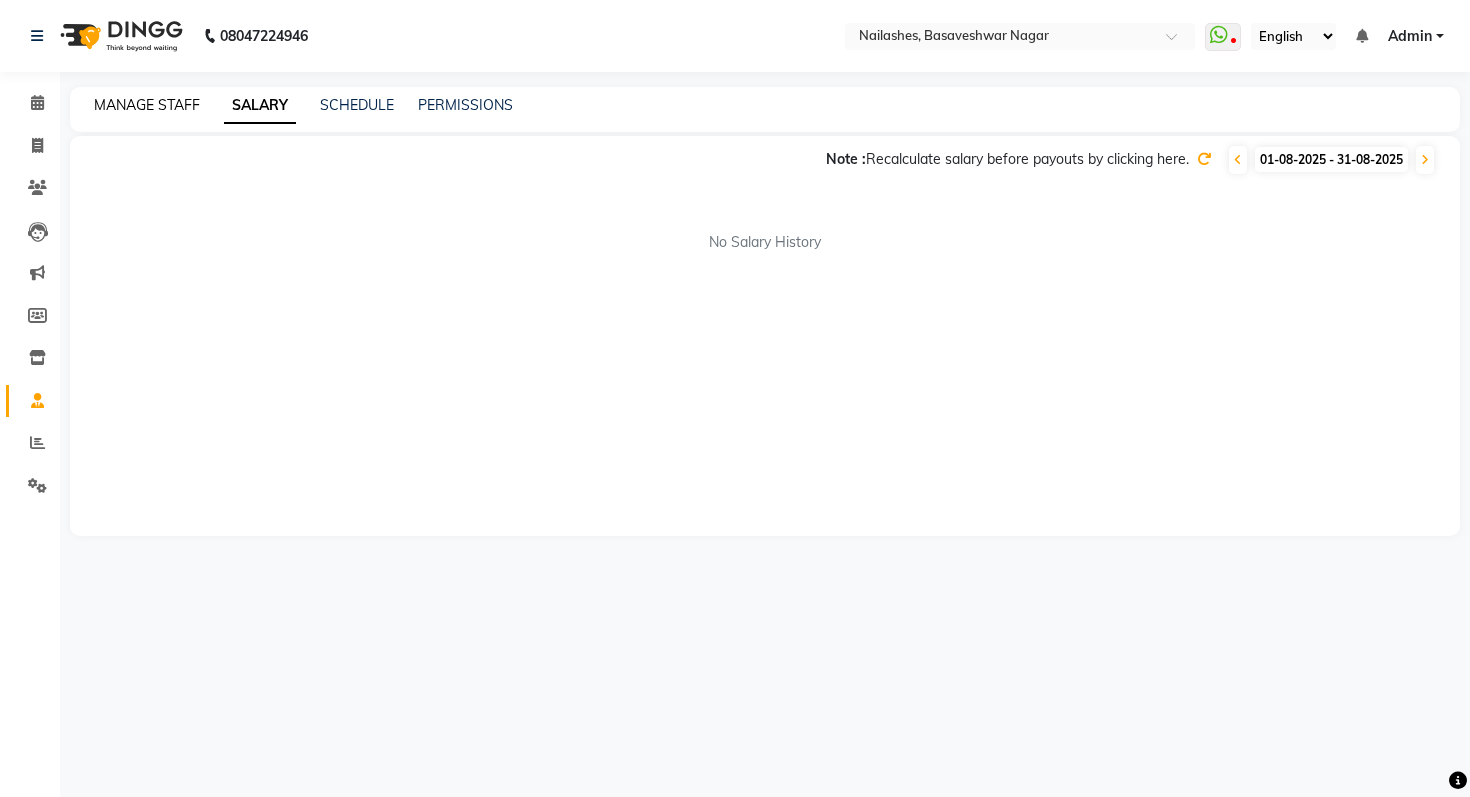 click on "MANAGE STAFF" 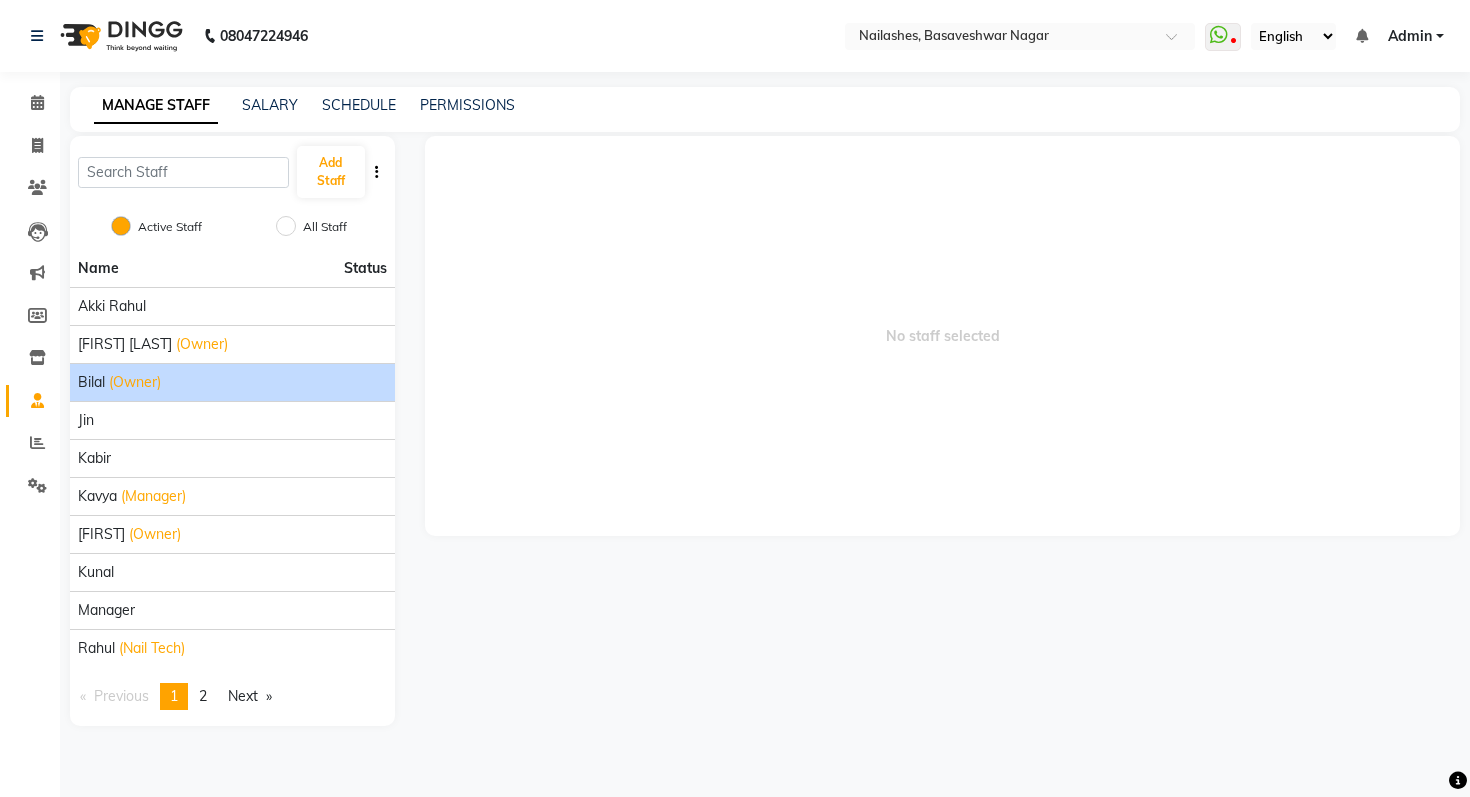click on "[FIRST] (Owner)" 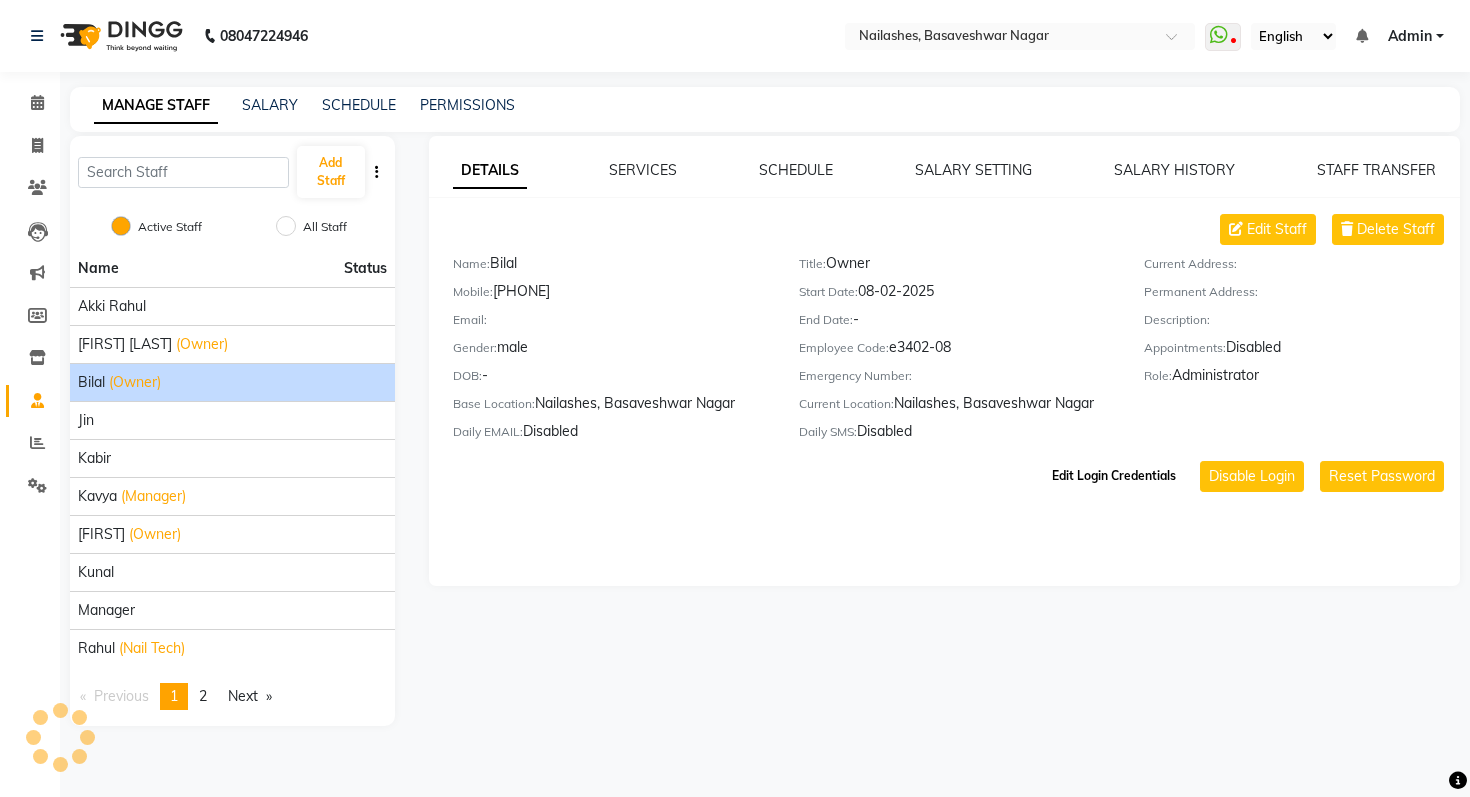 click on "Edit Login Credentials" 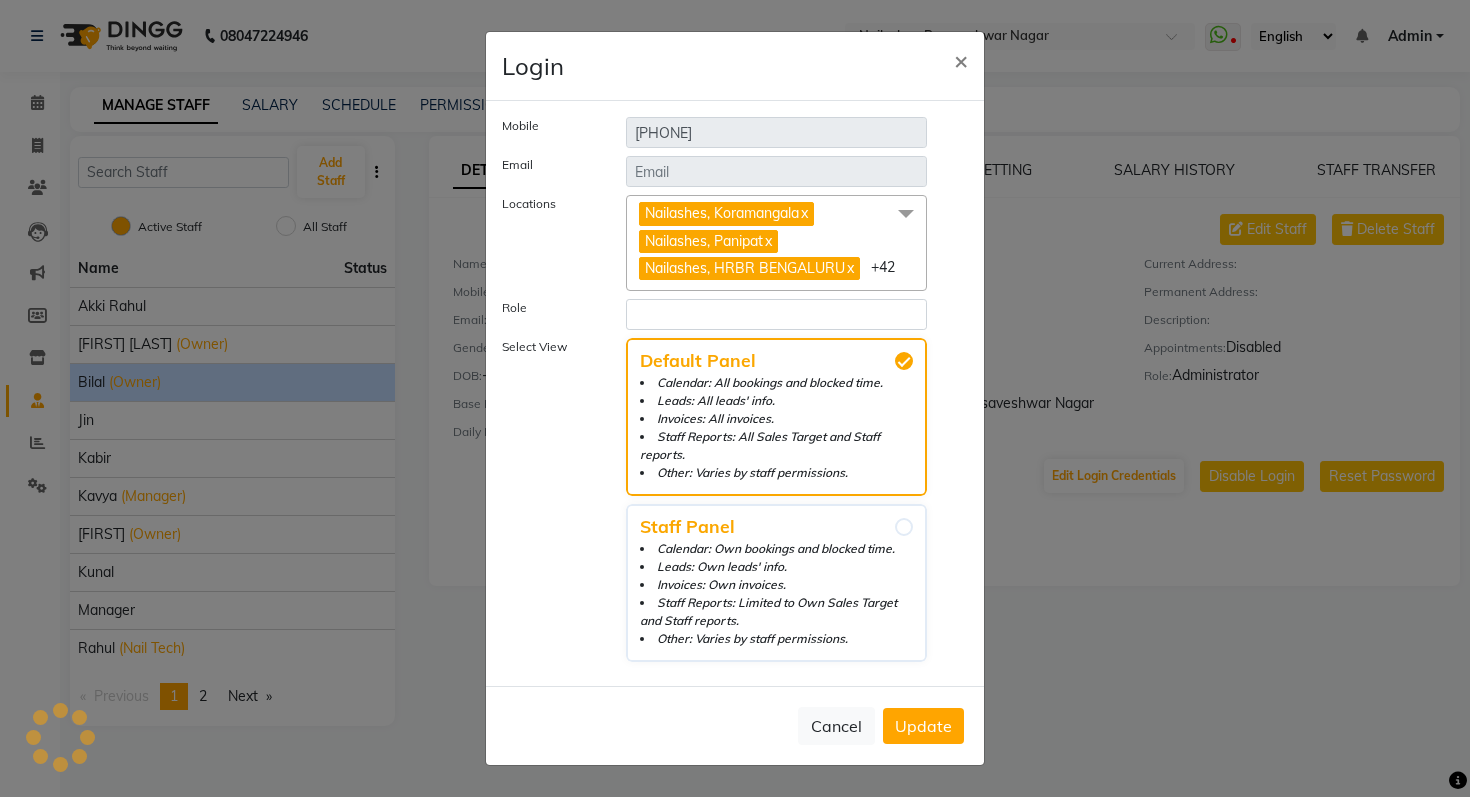 select on "52" 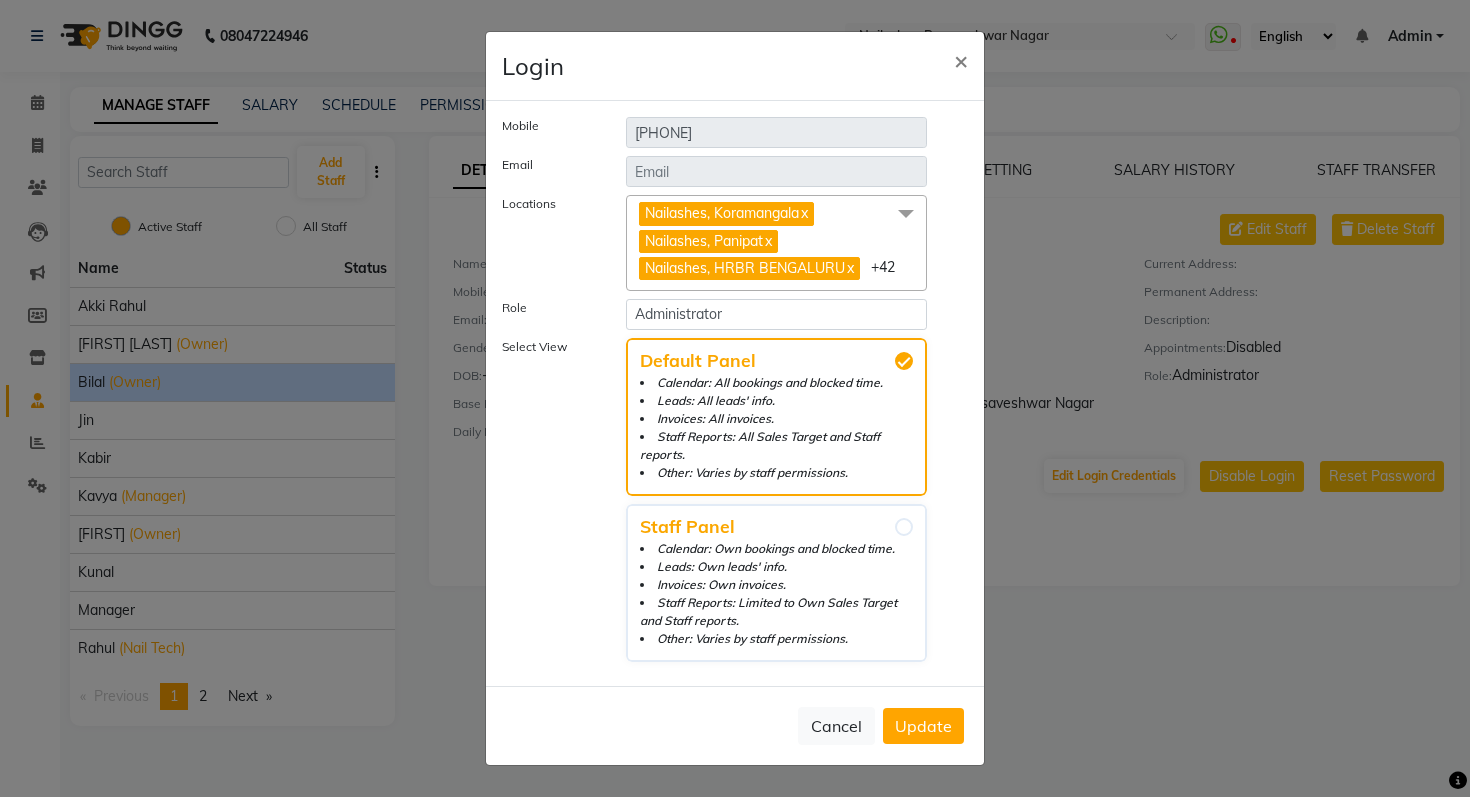 click 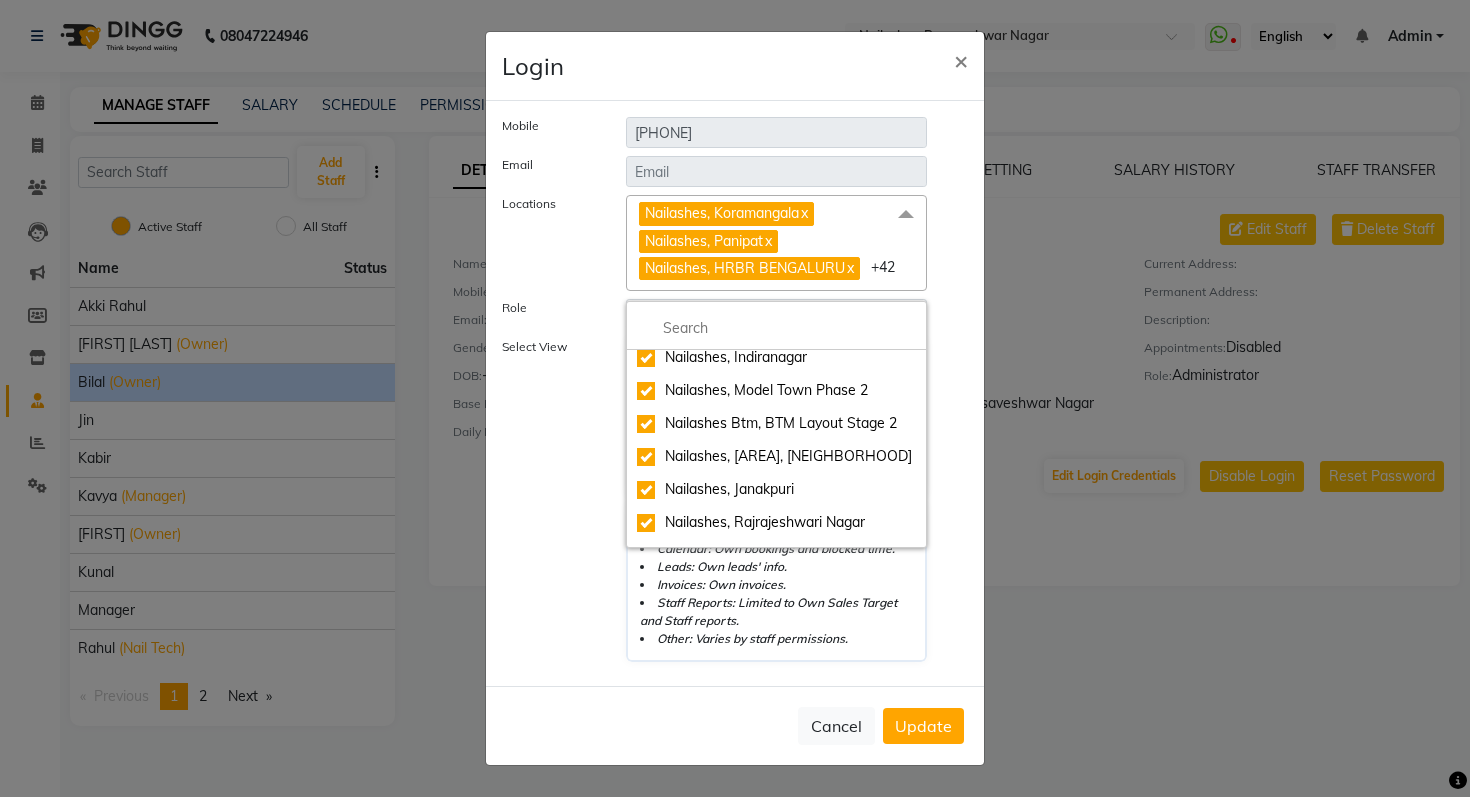 scroll, scrollTop: 1342, scrollLeft: 0, axis: vertical 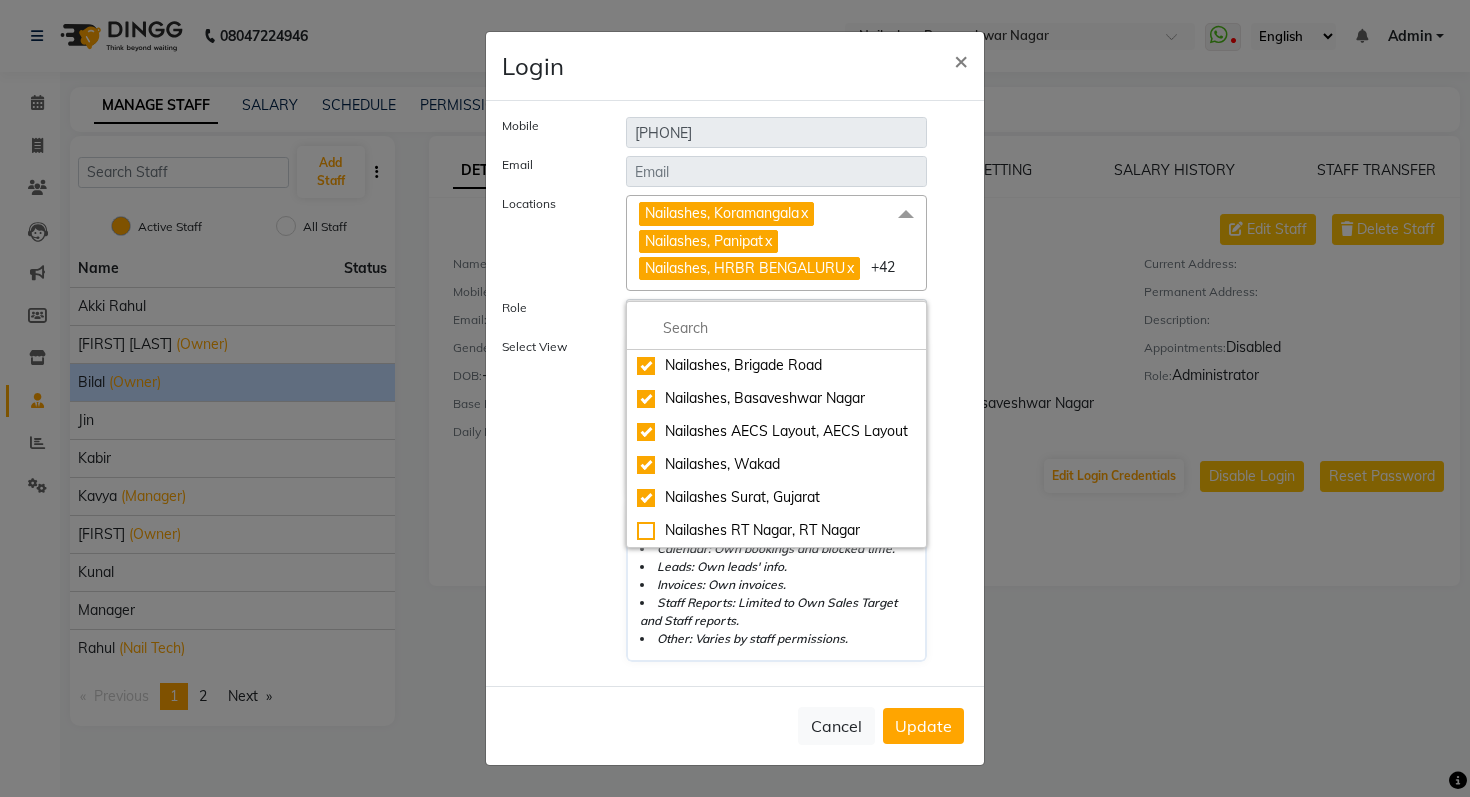 click on "Nailashes, Basaveshwar Nagar" 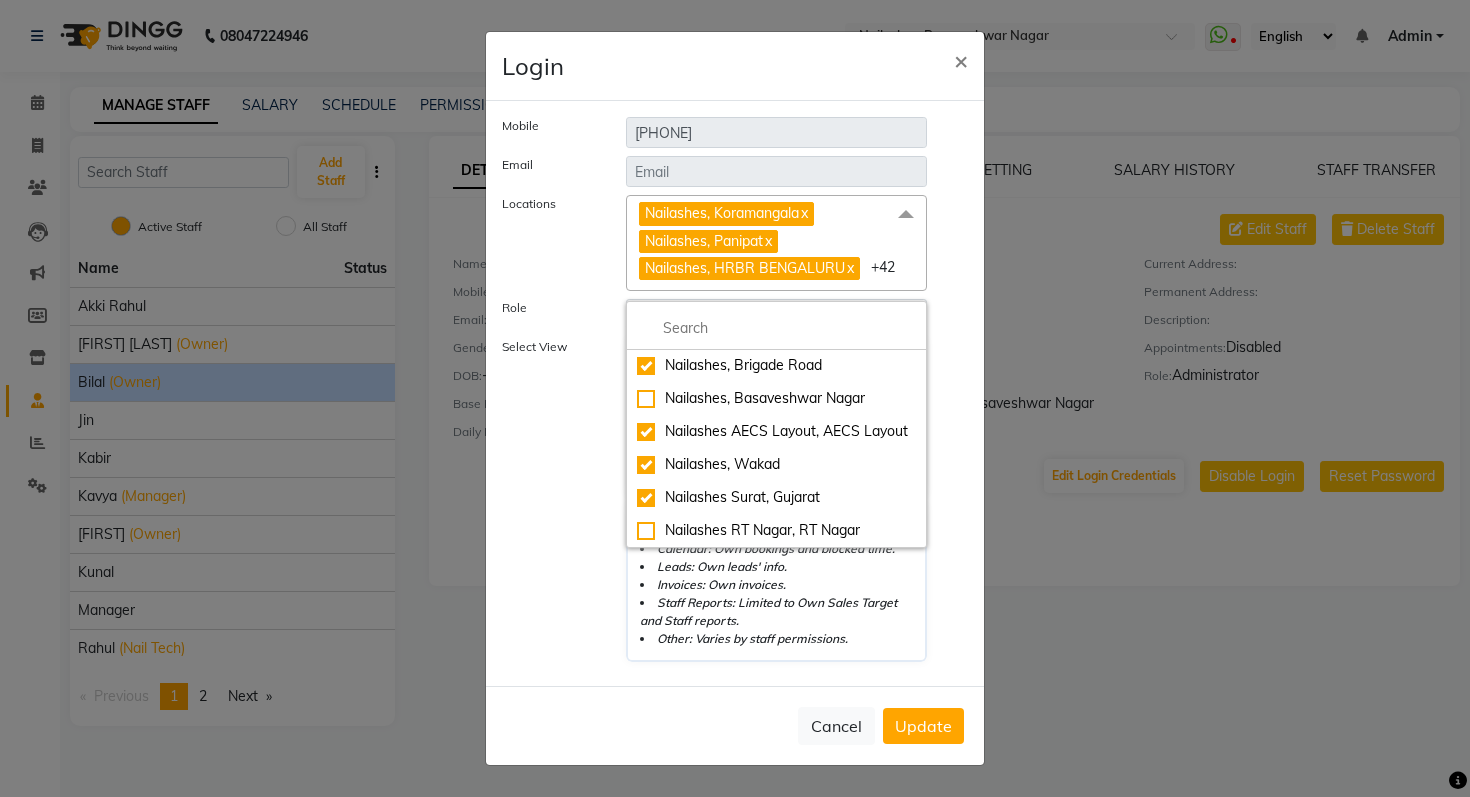 checkbox on "false" 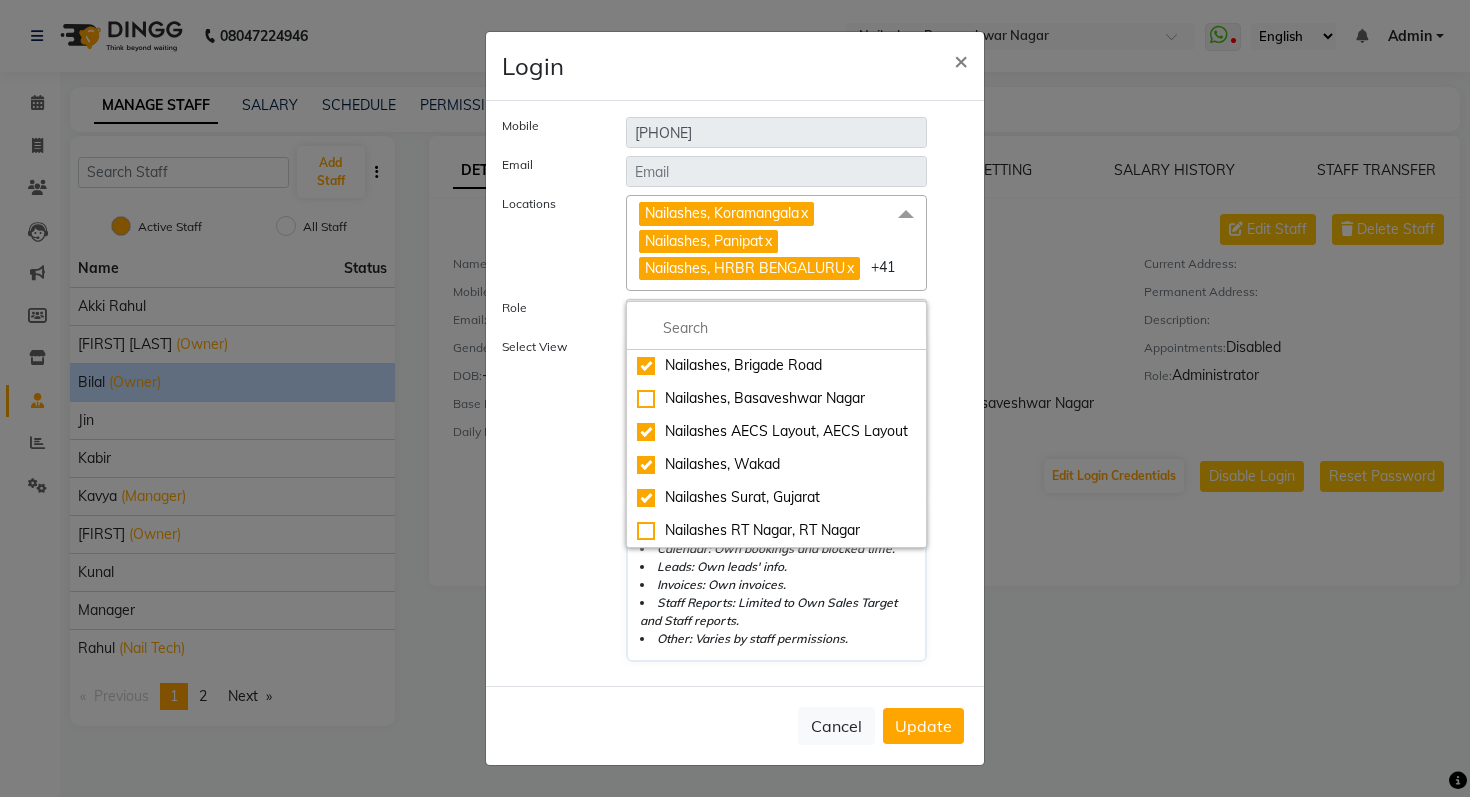 click on "Select View Default Panel Calendar: All bookings and blocked time. Leads: All leads' info. Invoices: All invoices. Staff Reports: All Sales Target and Staff reports. Other: Varies by staff permissions. Staff Panel Calendar: Own bookings and blocked time. Leads: Own leads' info. Invoices: Own invoices. Staff Reports: Limited to Own Sales Target and Staff reports. Other: Varies by staff permissions." 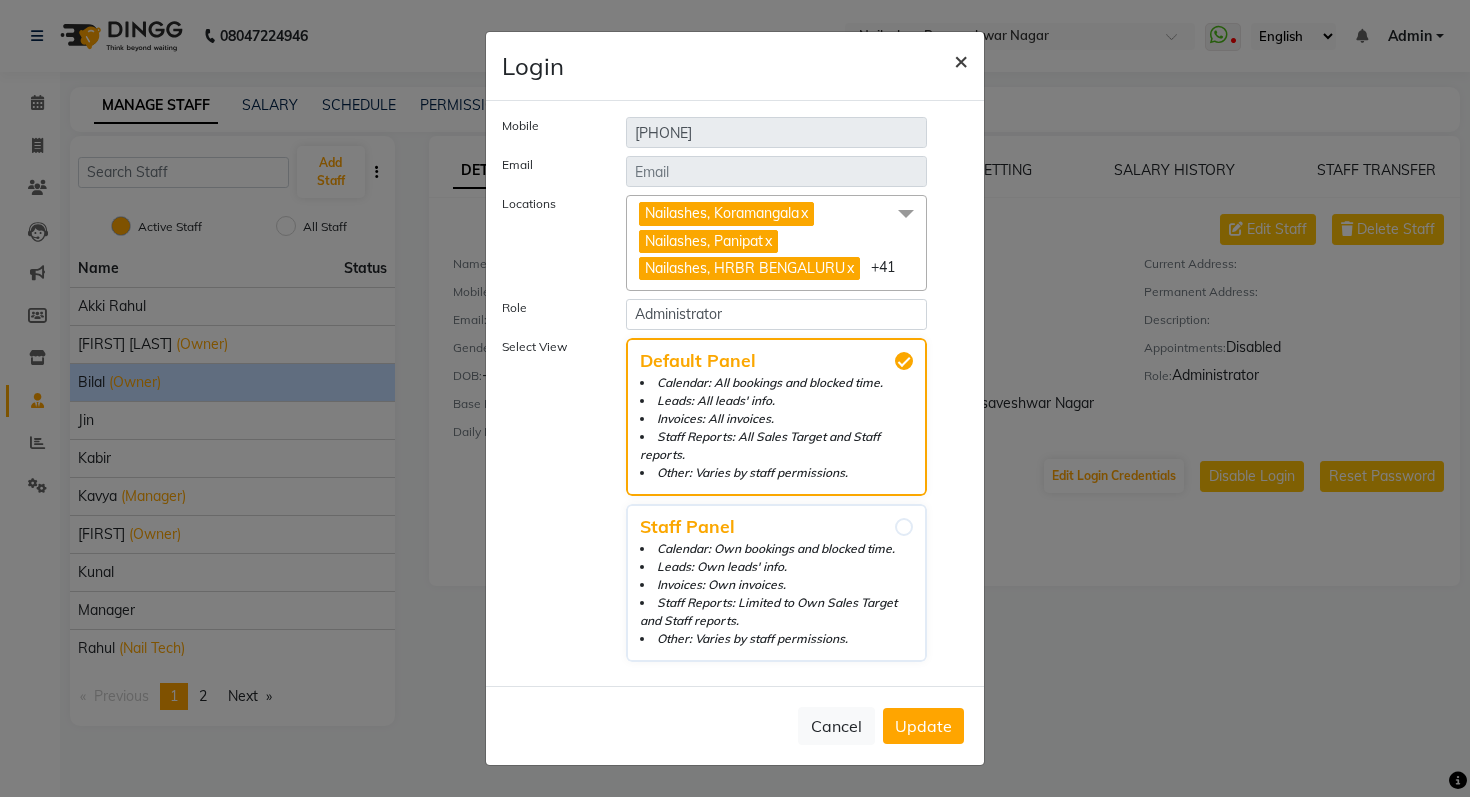 click on "×" 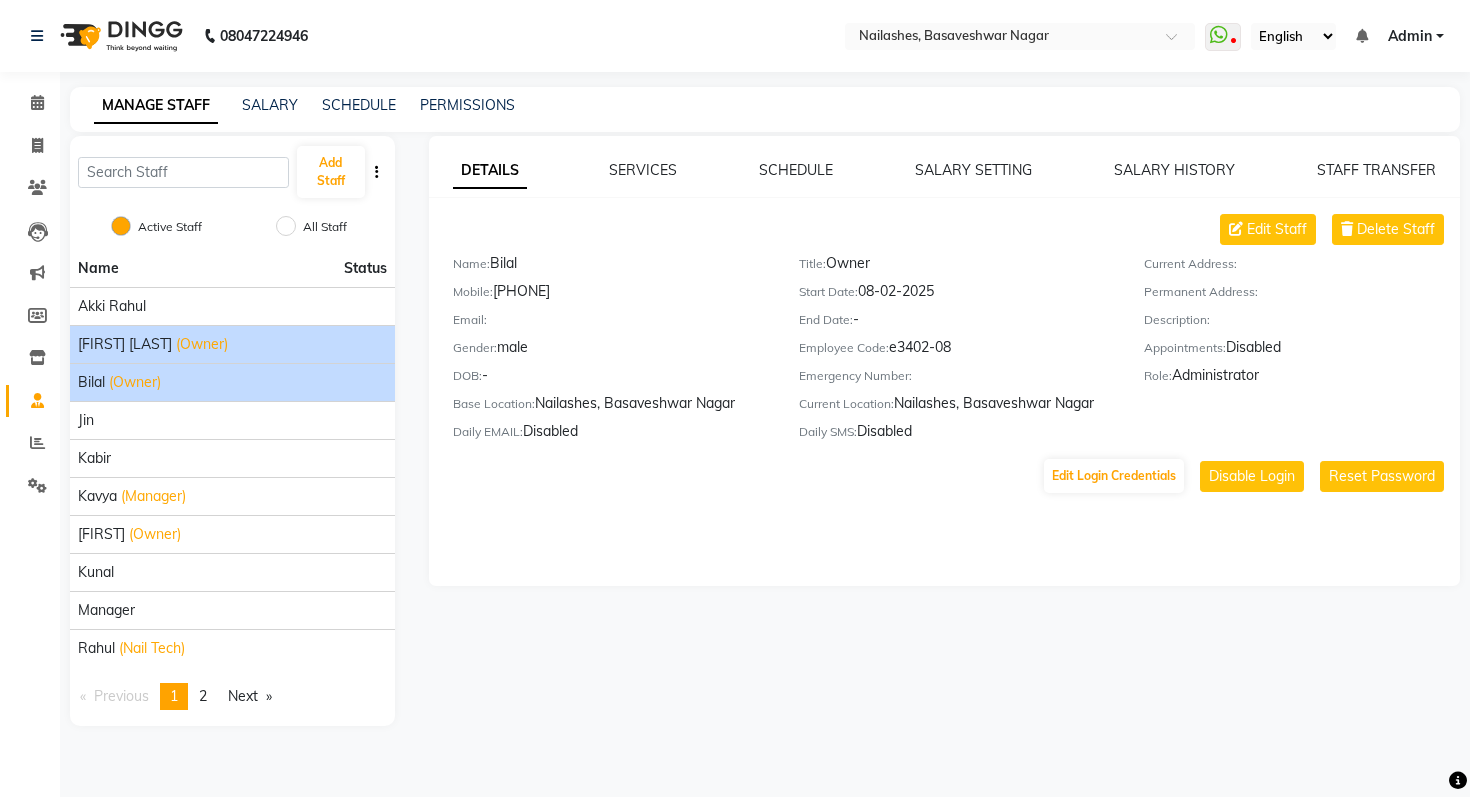 click on "(Owner)" 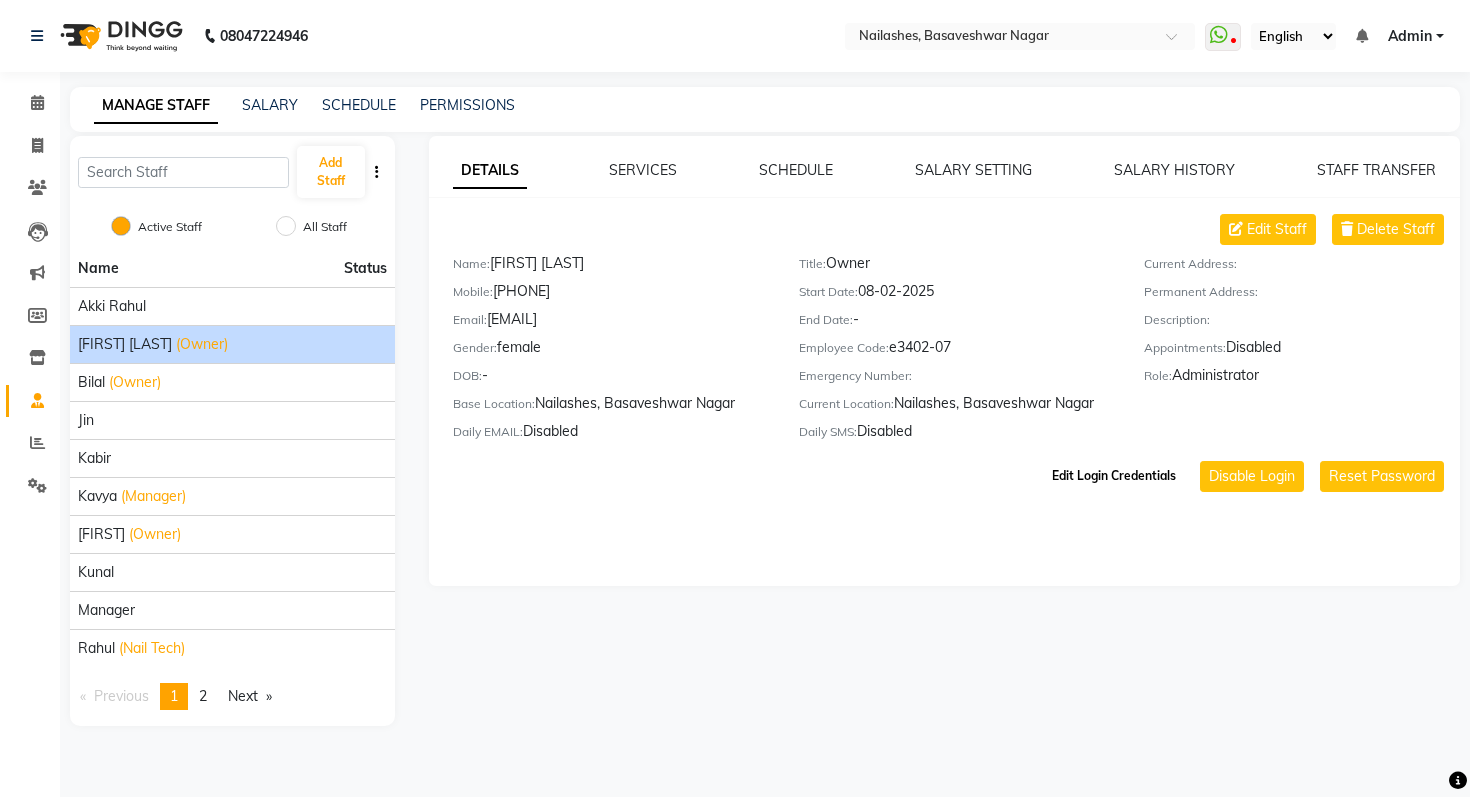 click on "Edit Login Credentials" 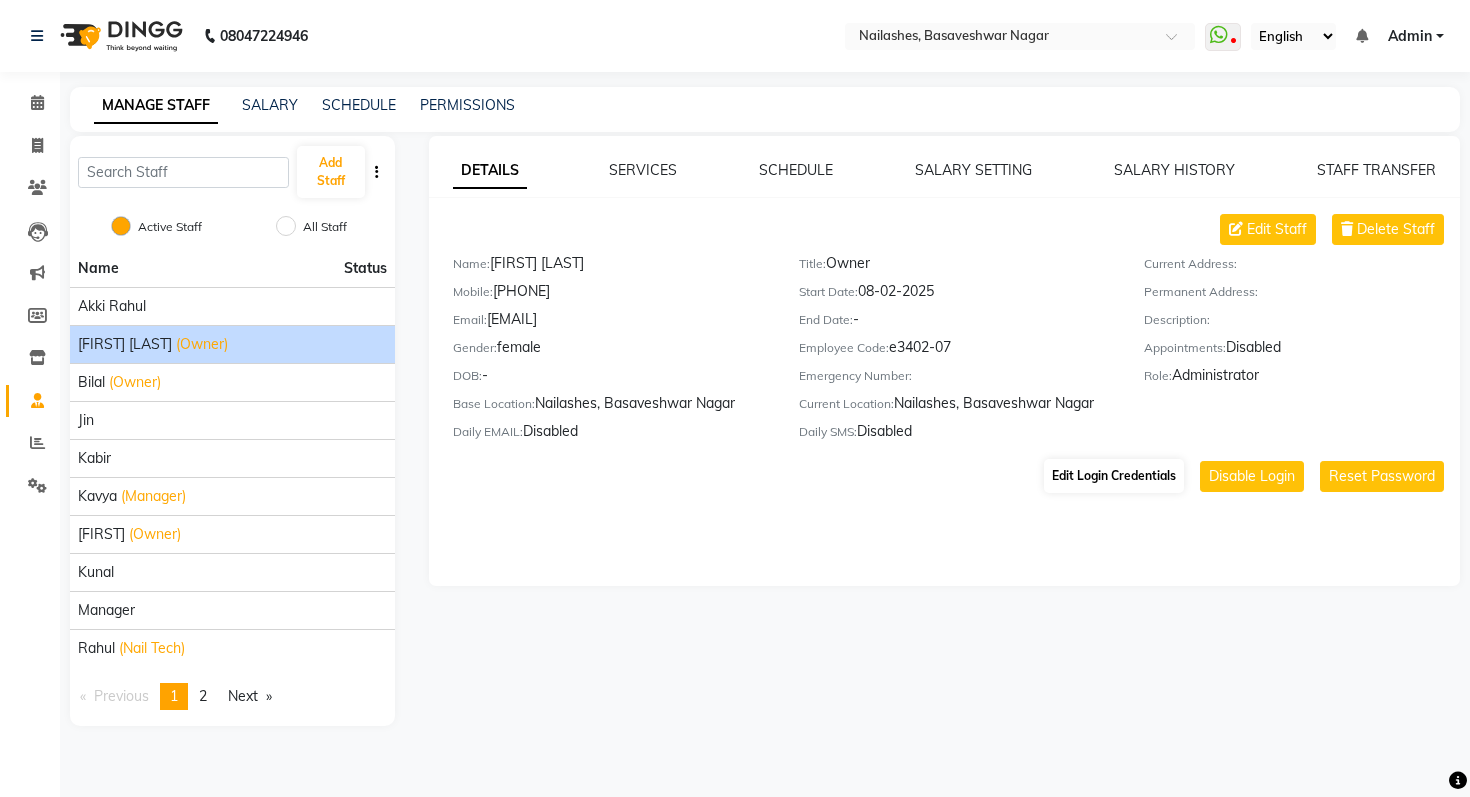 select on "52" 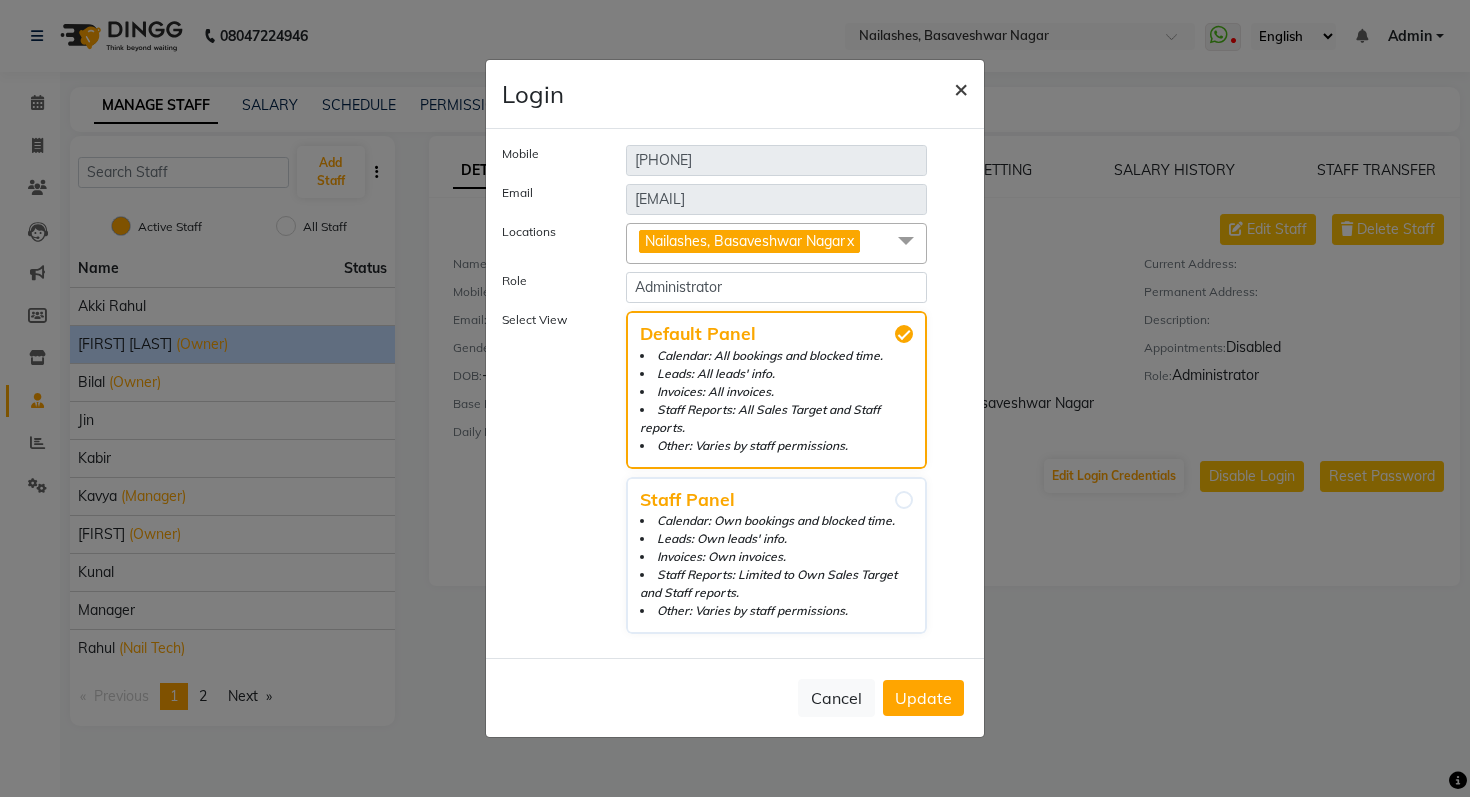 click on "×" 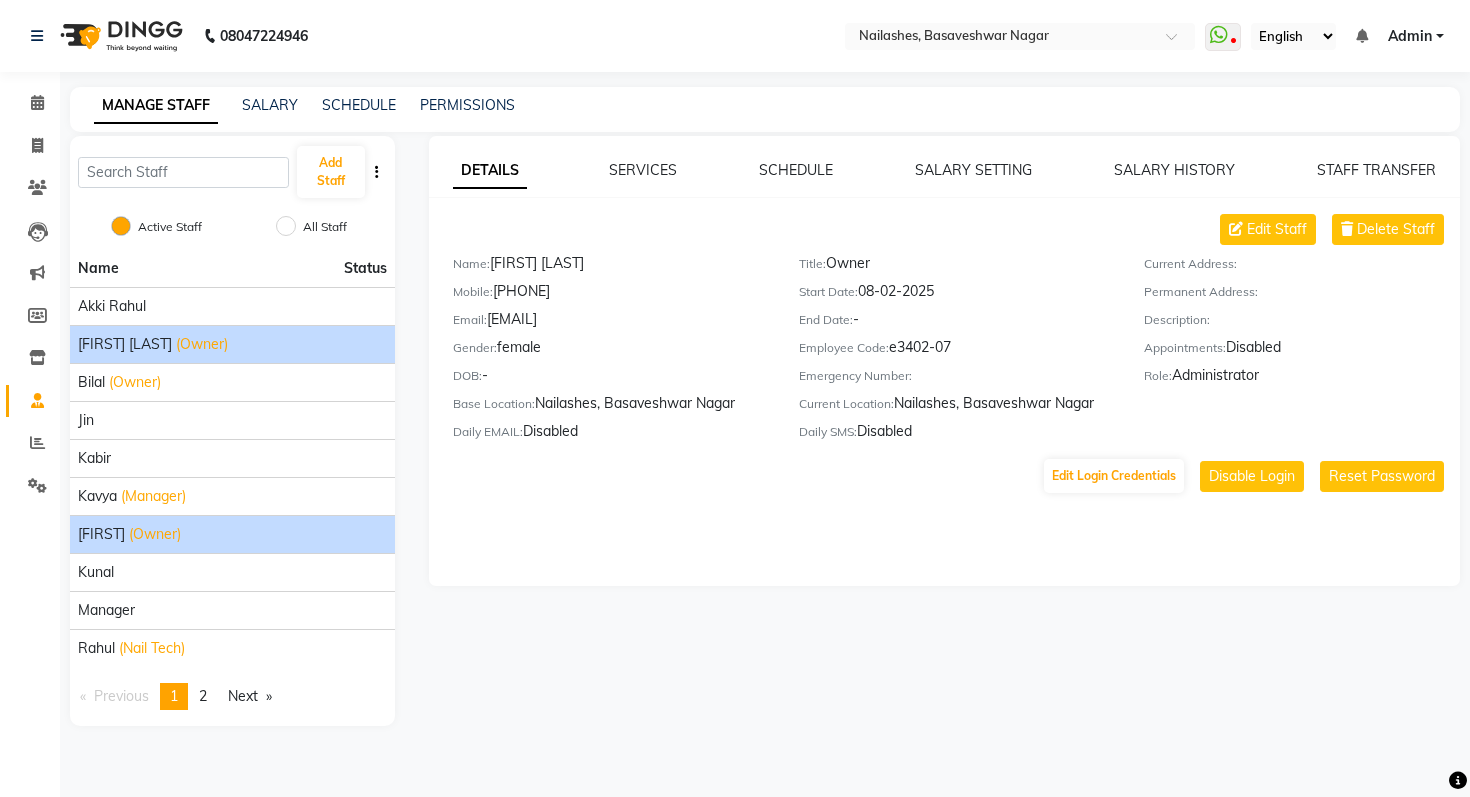 click on "[FIRST] (Owner)" 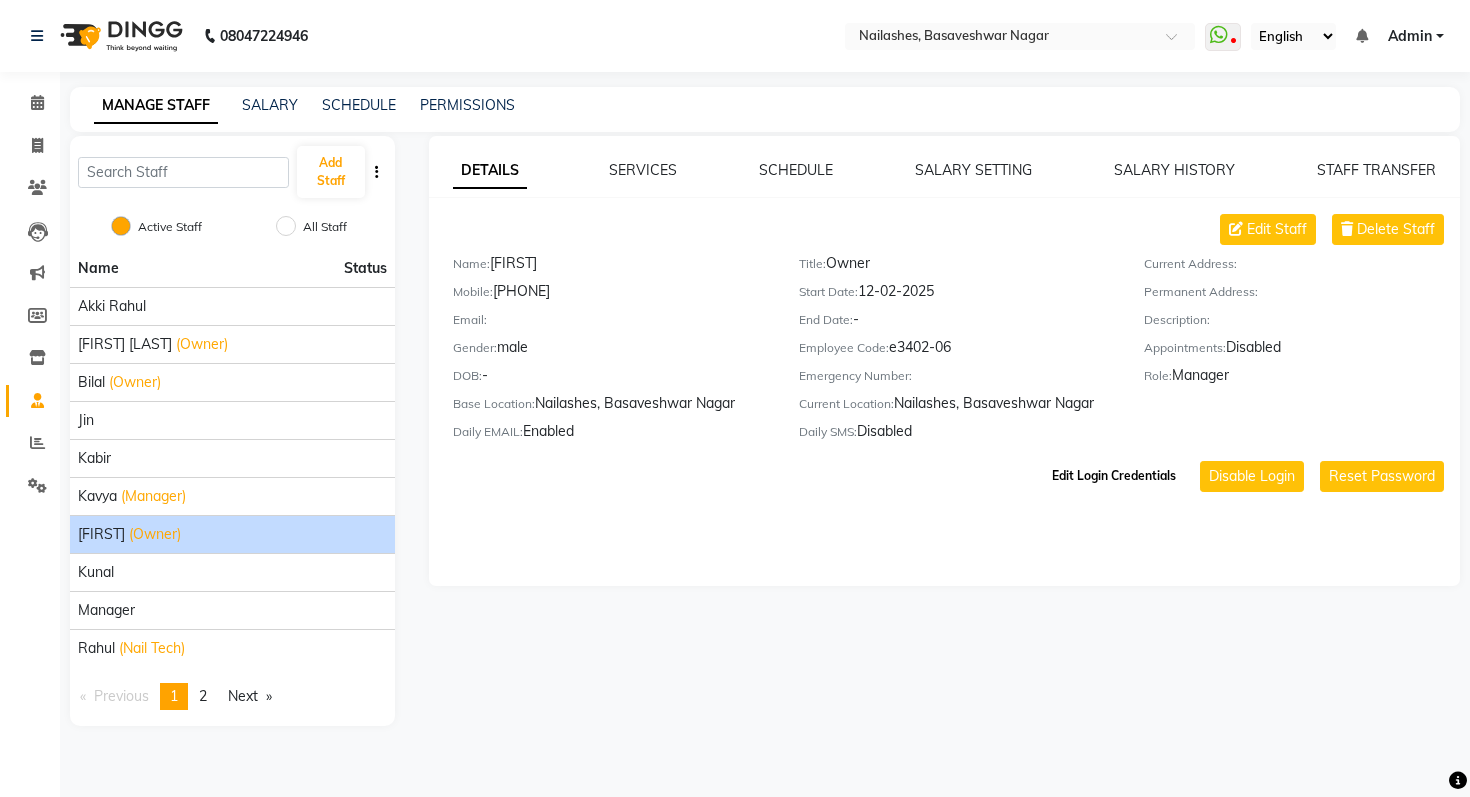 click on "Edit Login Credentials" 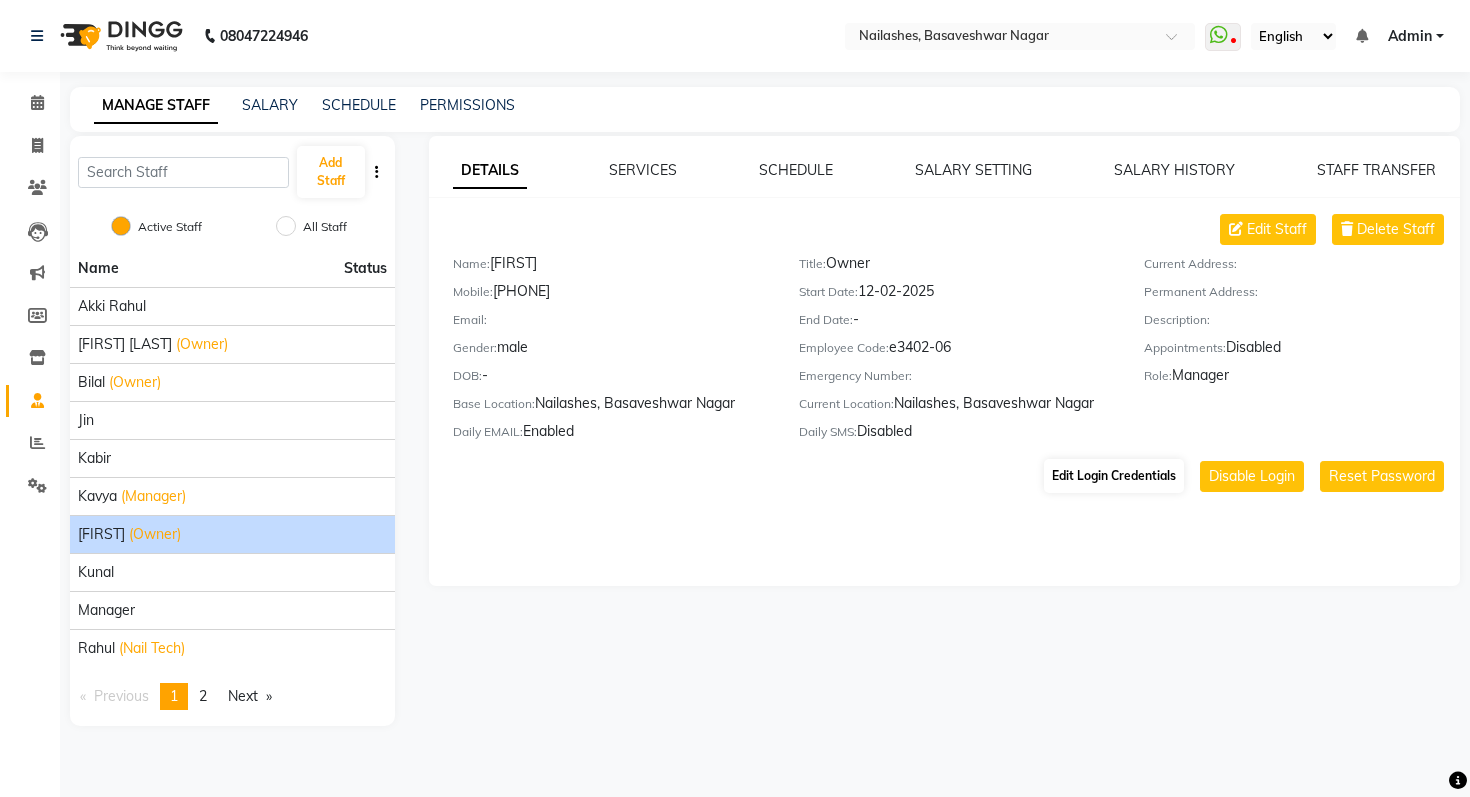 select on "51" 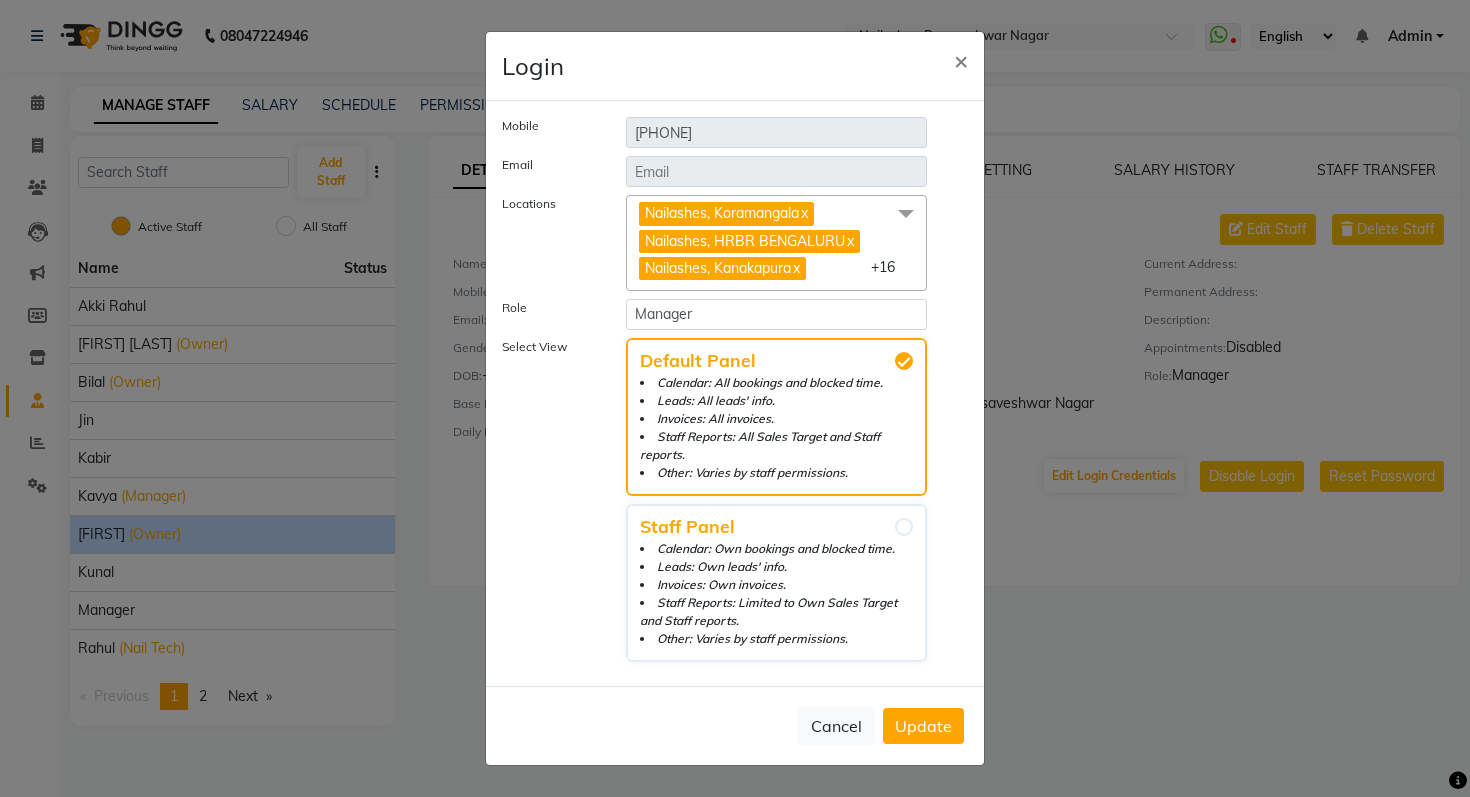 click 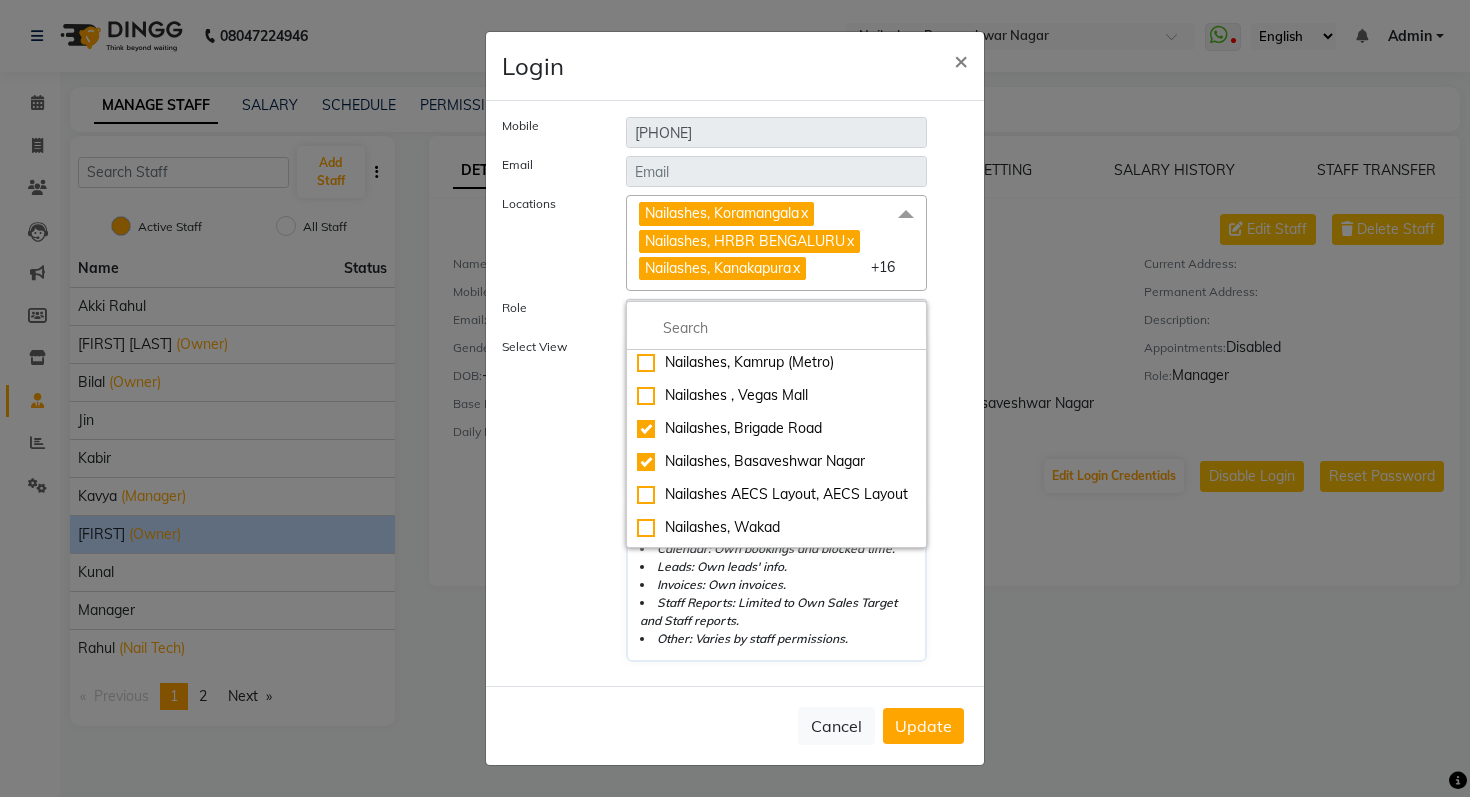 scroll, scrollTop: 1342, scrollLeft: 0, axis: vertical 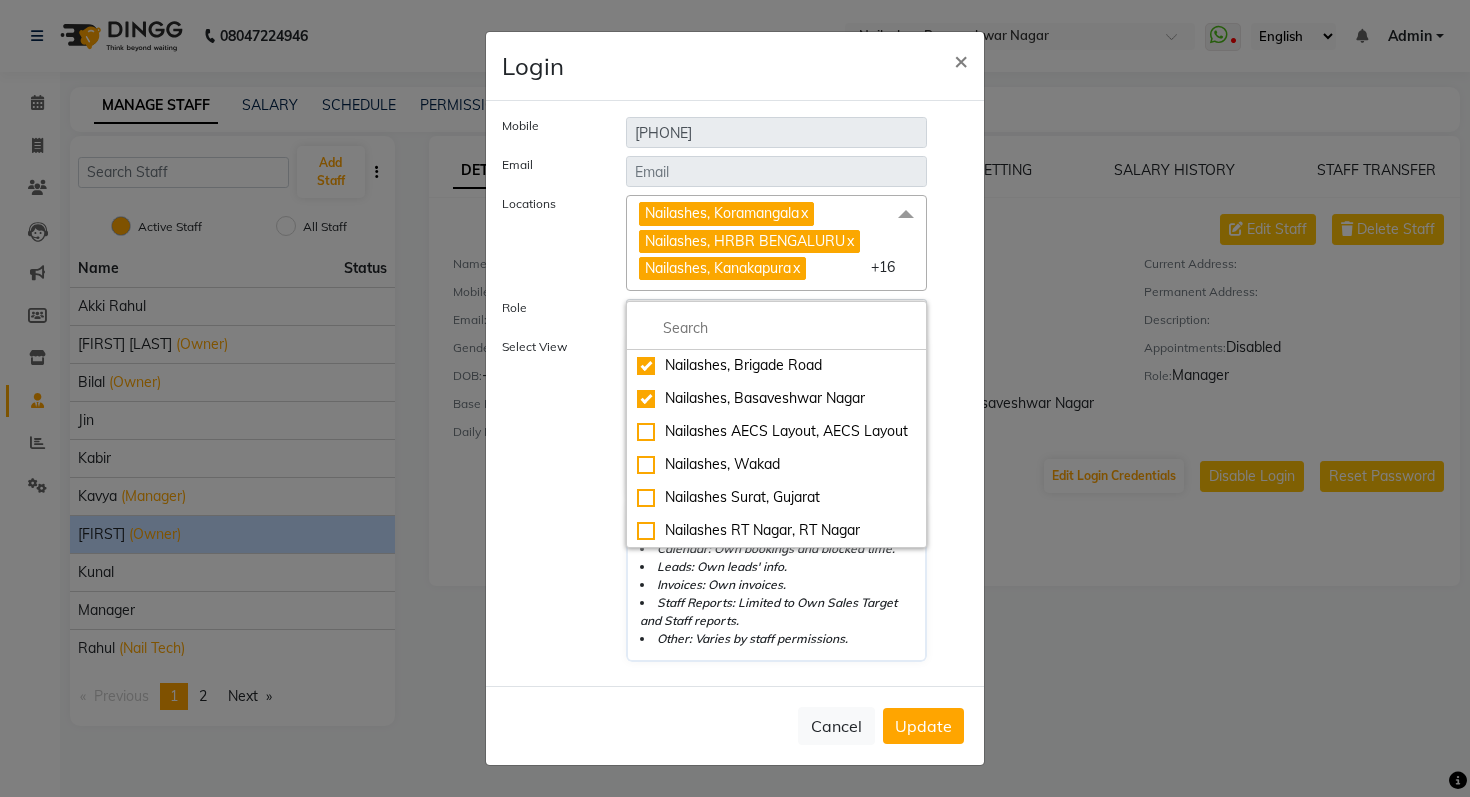 click on "Locations Nailashes, [AREA] x Nailashes, [CITY] x Nailashes, [AREA] [CITY] x Nailashes, [AREA] x Nailashes, [AREA] x Nailashes, [AREA] [AREA] x Nailashes, [AREA] x Nailashes, [AREA] [AREA] x Nailashes, [AREA] x Nailashes, [AREA] Road x Nailashes, [AREA] Nagar x Nailashes, [AREA] Hills x Nailashes, [AREA] Nagar x Nailashes, [AREA] Road x Nailashes, [AREA] City x Nailashes, [AREA] x Nailashes [AREA], [AREA] Layout Stage 2 x Nailashes, [AREA] Nagar x Nailashes, [AREA] Road x Nailashes, [AREA] Nagar x +16 Nailashes, [AREA] Nailashes, [CITY] Nailashes, [AREA] Nailashes, [CITY] Nailashes, [AREA] Nailashes, [AREA] ([CITY]) Nailashes , [AREA] [AREA] Nailashes, [AREA] [AREA] Nailashes, [AREA] Nailashes, [AREA] Nailashes, [AREA] Nailashes, [AREA] [AREA] Nailashes , [AREA] Nailashes, [AREA] Nailashes, [AREA] Nailashes , [AREA] Nailashes, [AREA] Mall, [CITY] Nailashes , [CITY] Nailashes, [CITY] Nailashes, [AREA] Road Nailashes, [AREA]" 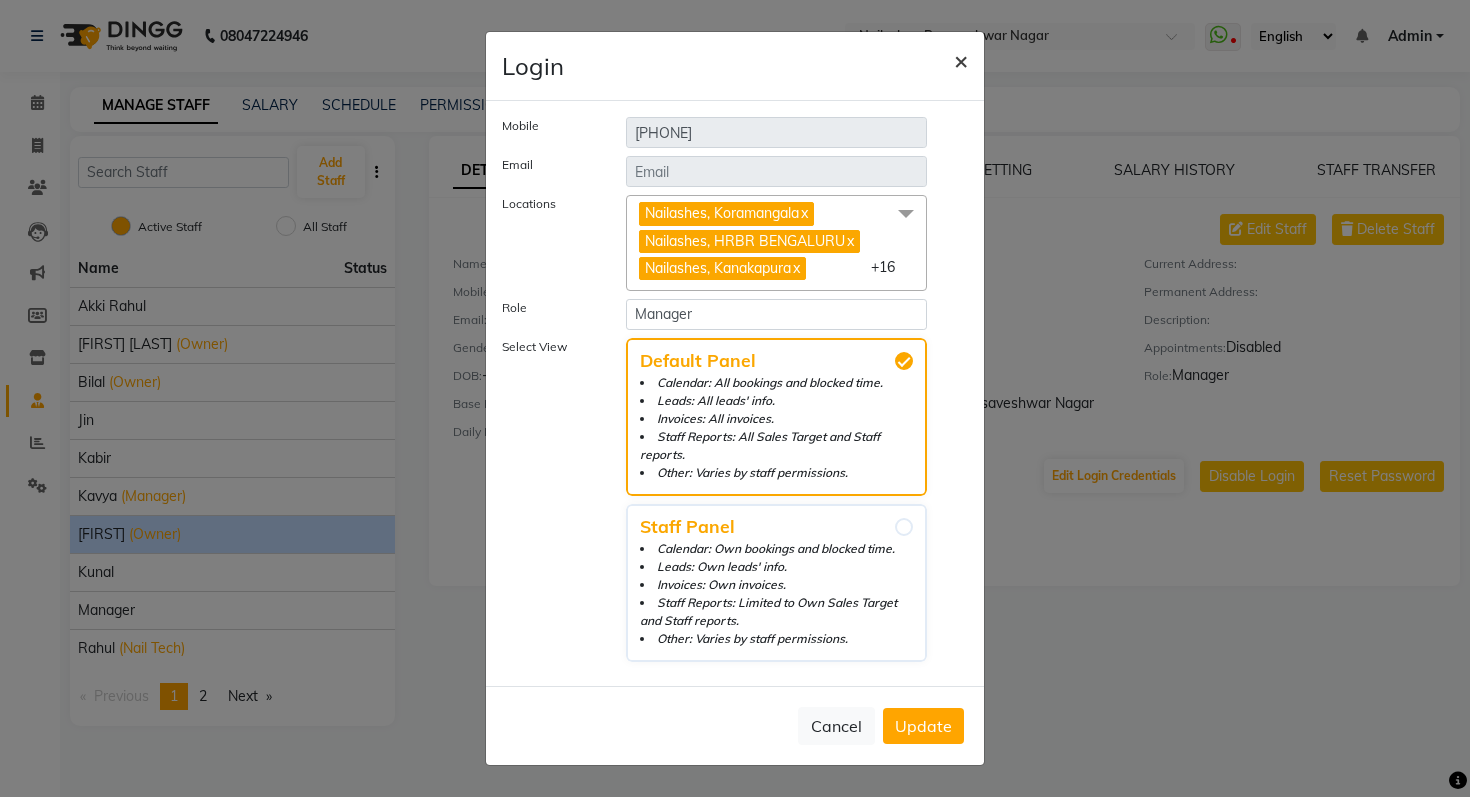 click on "×" 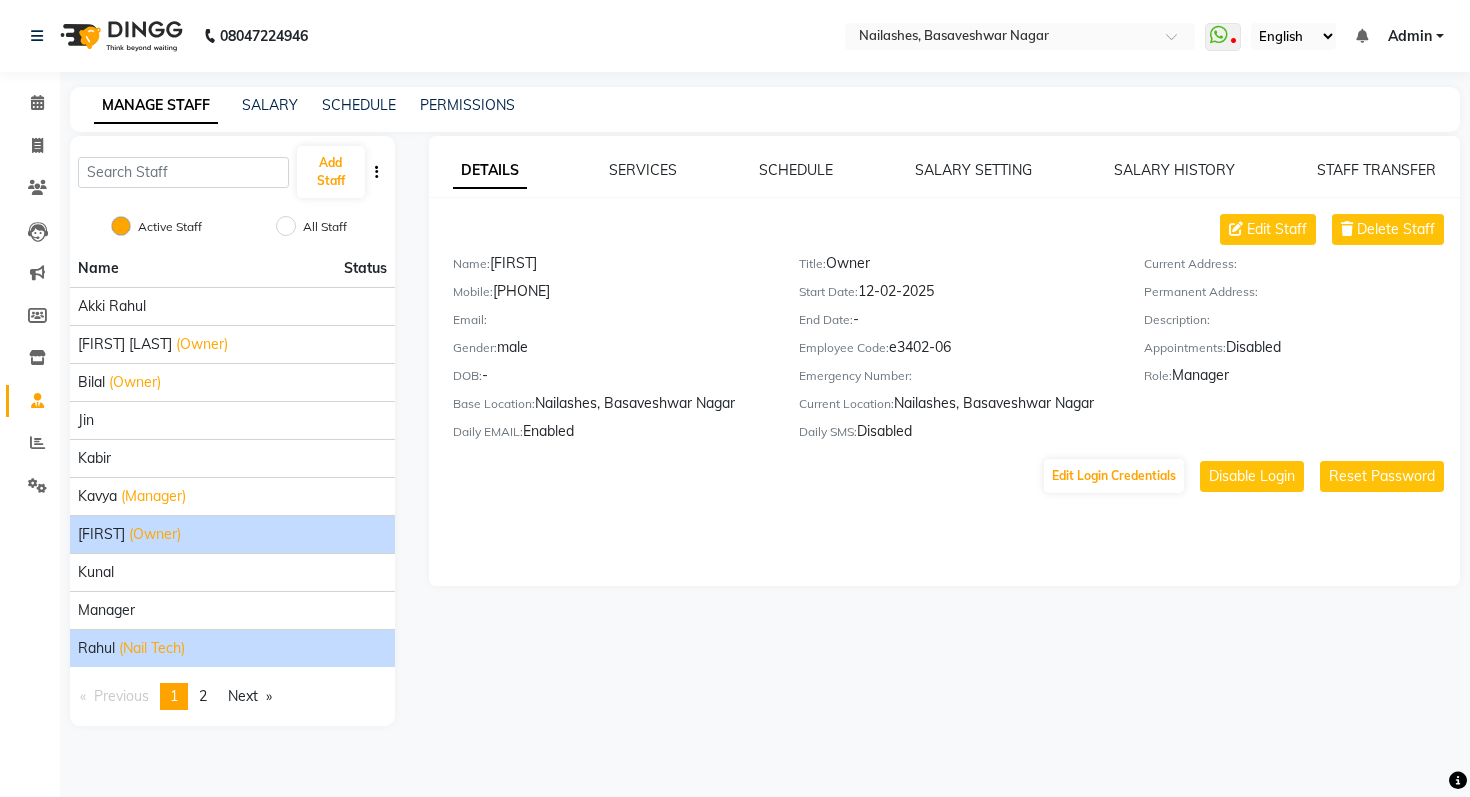 click on "(Nail Tech)" 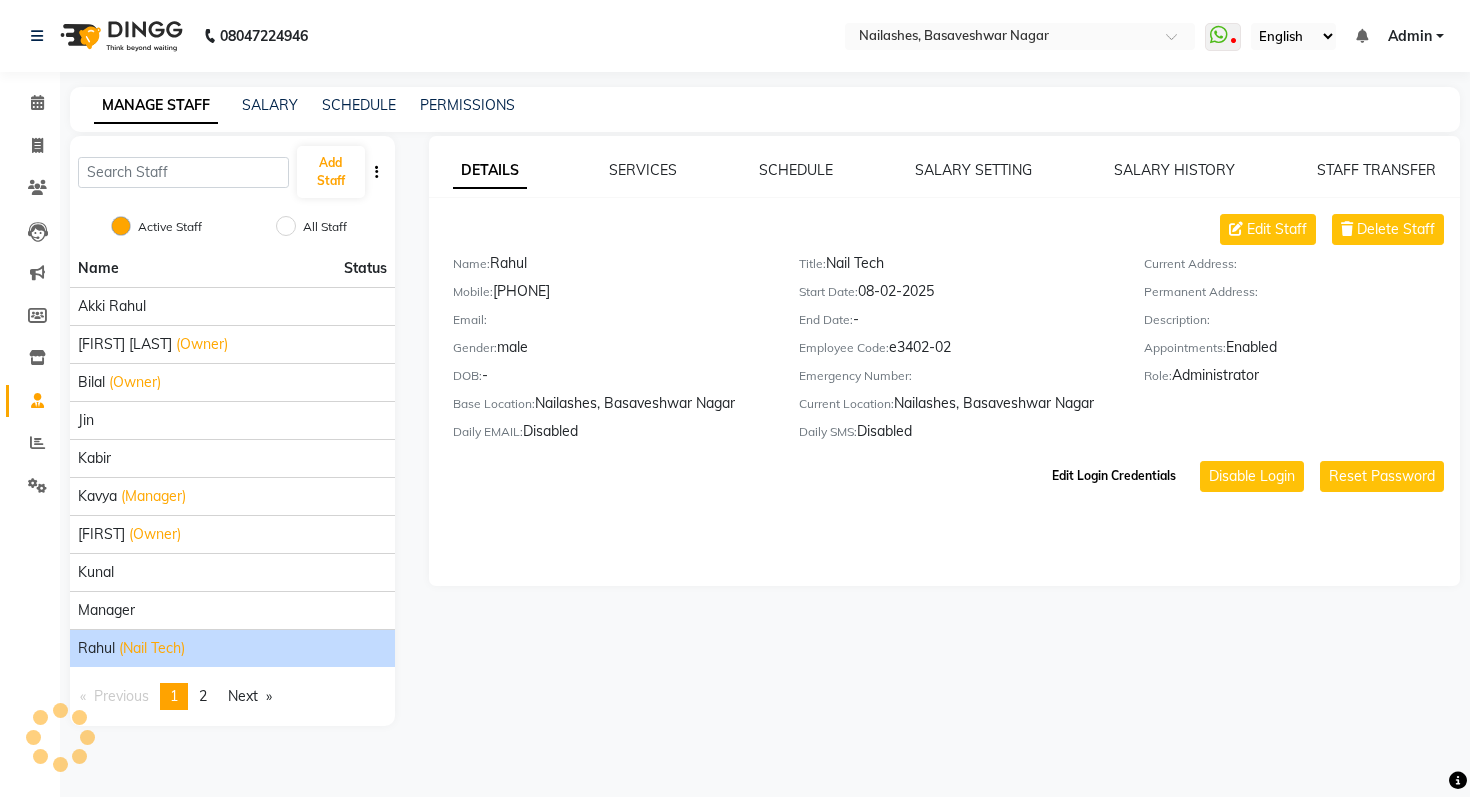 click on "Edit Login Credentials" 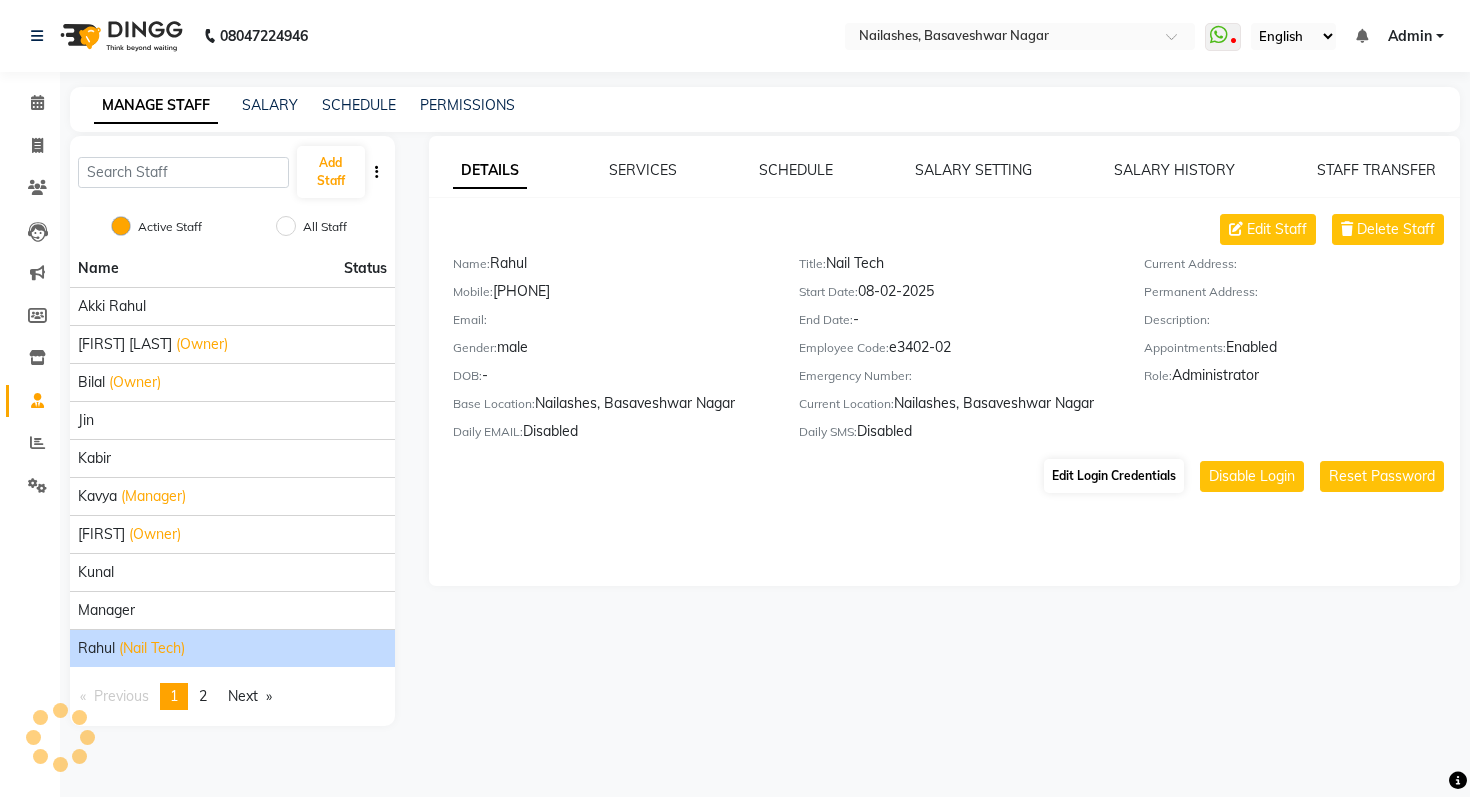 select on "52" 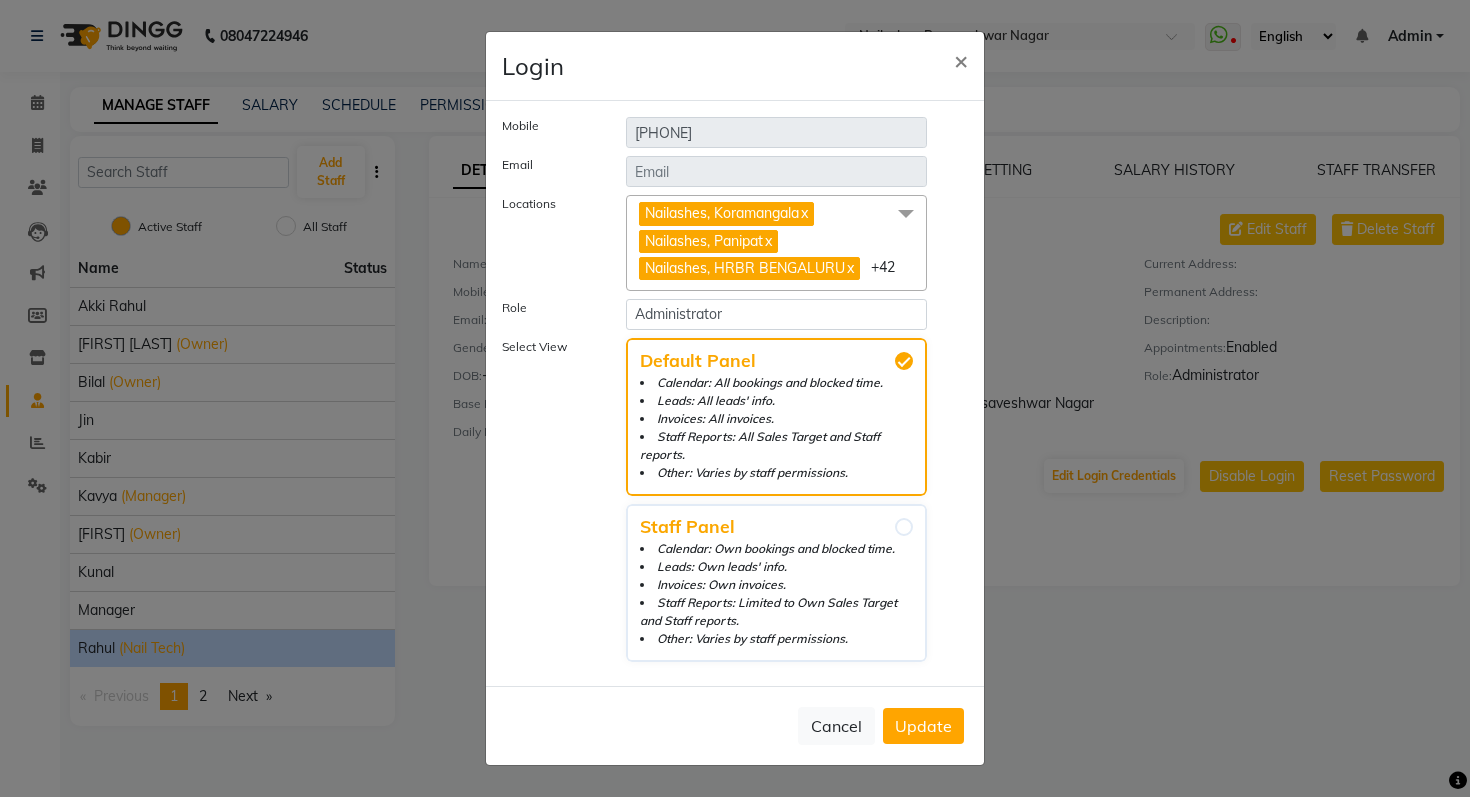 click 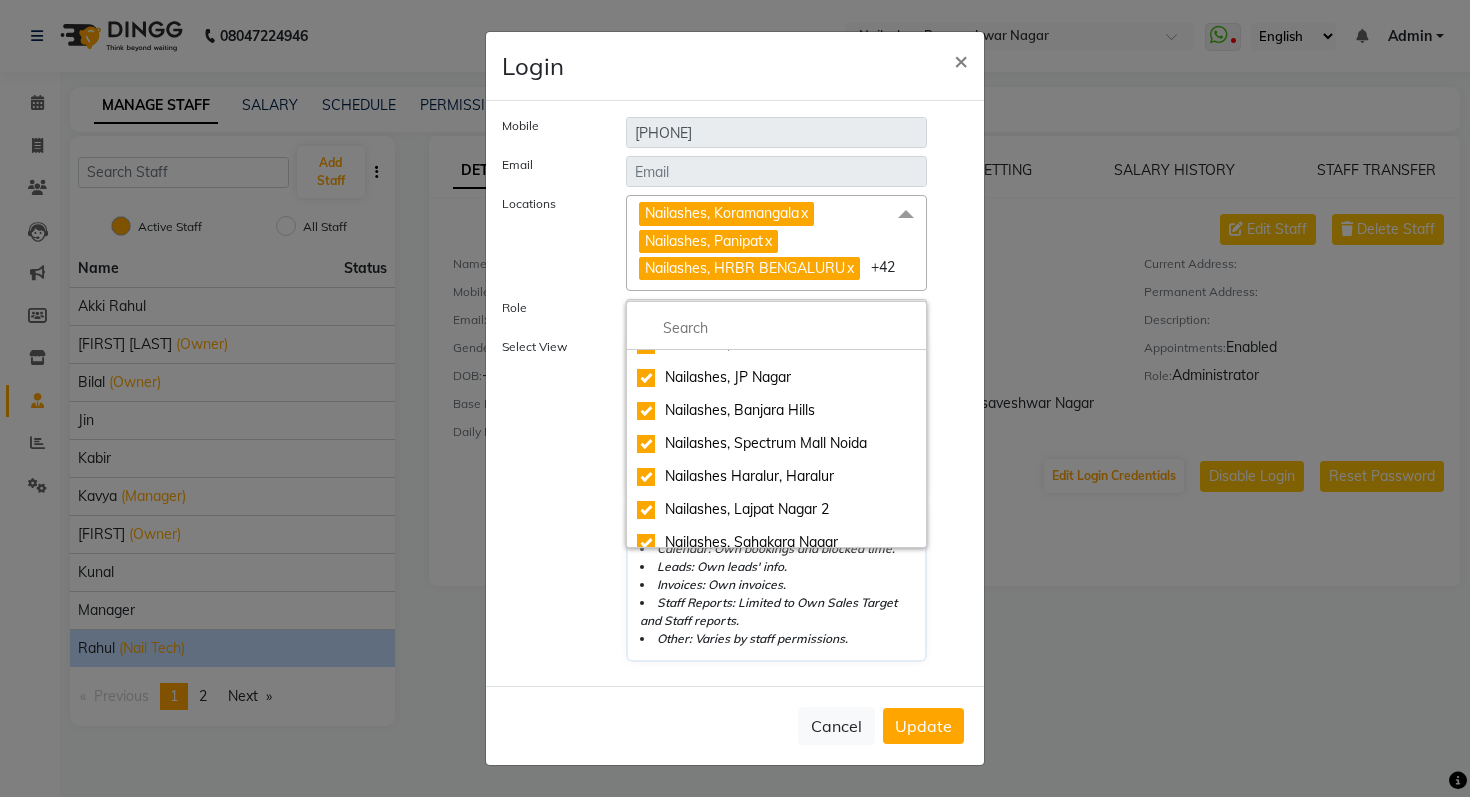 scroll, scrollTop: 0, scrollLeft: 0, axis: both 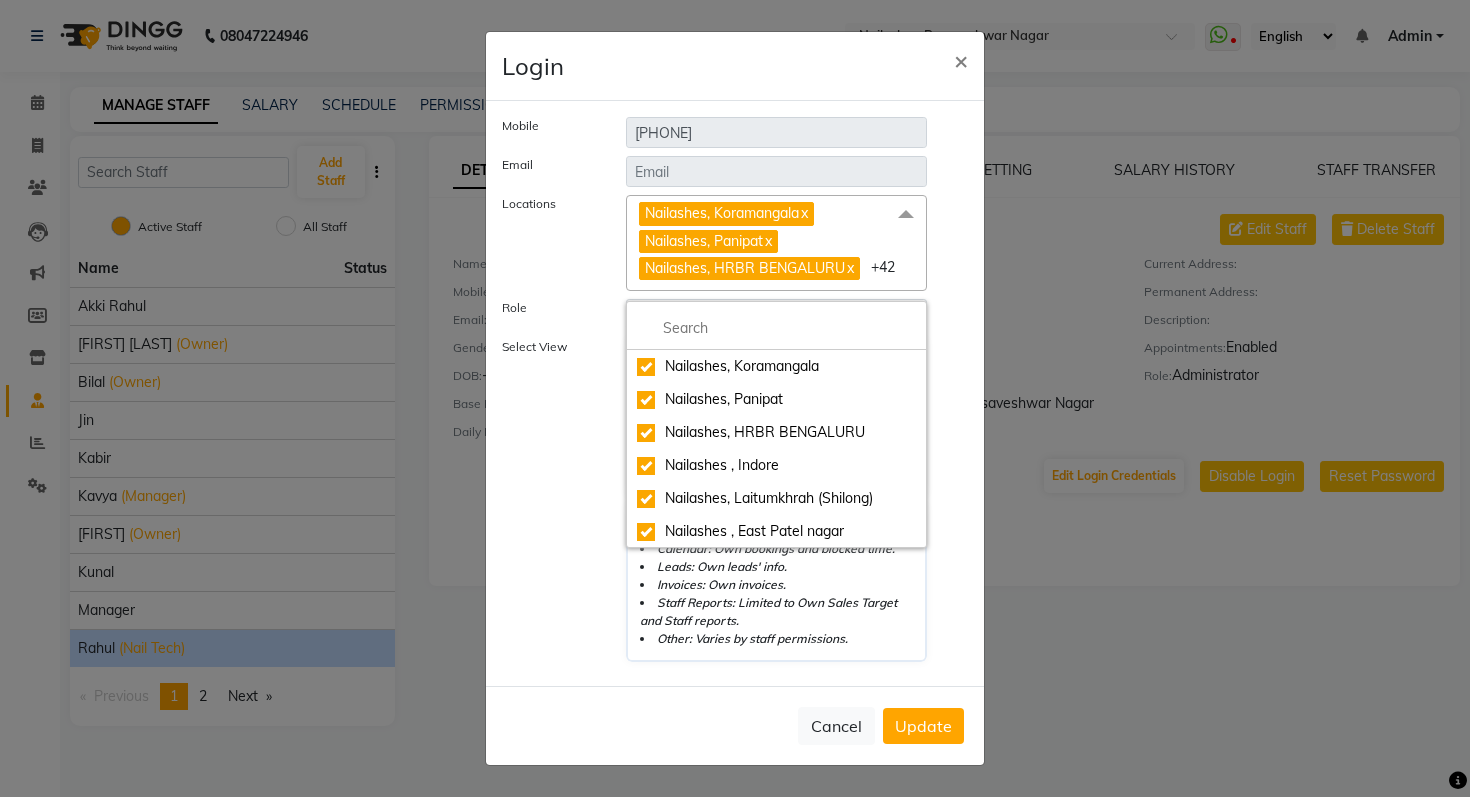 click on "Login × Mobile [PHONE] Email Locations Nailashes, [AREA] x Nailashes, [CITY] x Nailashes, [AREA] [CITY] x Nailashes , [CITY] x Nailashes, [AREA] ([CITY]) x Nailashes , [AREA] [AREA] x Nailashes, [AREA] [AREA] x Nailashes, [AREA] x Nailashes, [AREA] x Nailashes, [AREA] x Nailashes, [AREA] [AREA] x Nailashes, [AREA] x Nailashes, [AREA] x Nailashes, [AREA] x Nailashes , [AREA] x Nailashes, [CITY] x Nailashes, [CITY] x Nailashes, [CITY] x Nailashes, [AREA] Road x Nailashes, [AREA] Nagar x Nailashes, [AREA] [AREA] One Mall x Nailashes, [AREA] Road x Nailashes, [AREA] Nagar x Nailashes, [AREA] Hills x Nailashes, [AREA] Mall [CITY] x Nailashes [AREA], [AREA] x Nailashes, [AREA] Nagar 2 x Nailashes, [AREA] Nagar x Nailashes, [AREA] Road x Nailashes, [AREA] Market x Nailashes, [AREA] City x Nailashes, [AREA] Point Mall x Nailashes, [AREA] x Nailashes, [AREA] Town Phase 2 x x x x x x x x x" 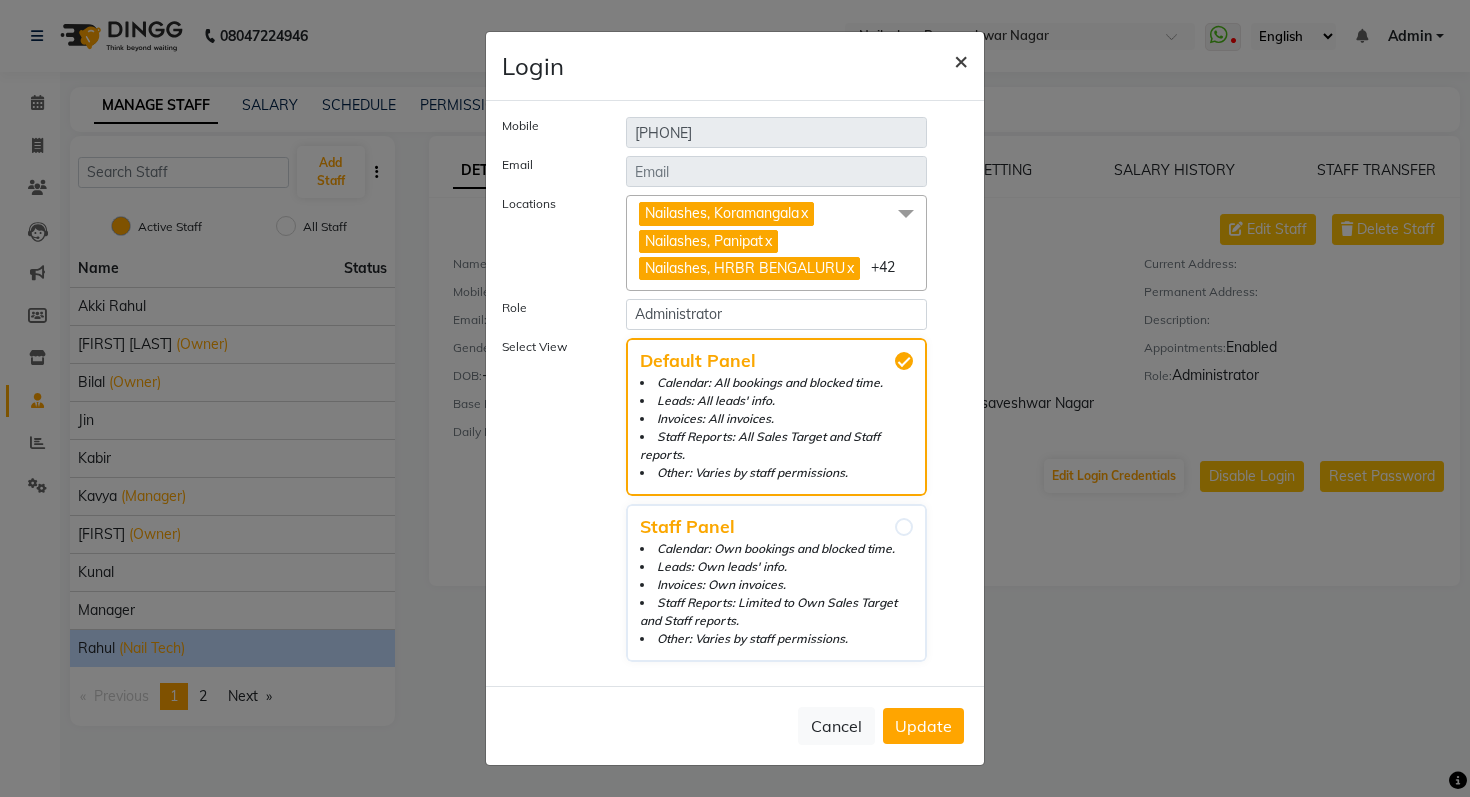 click on "×" 